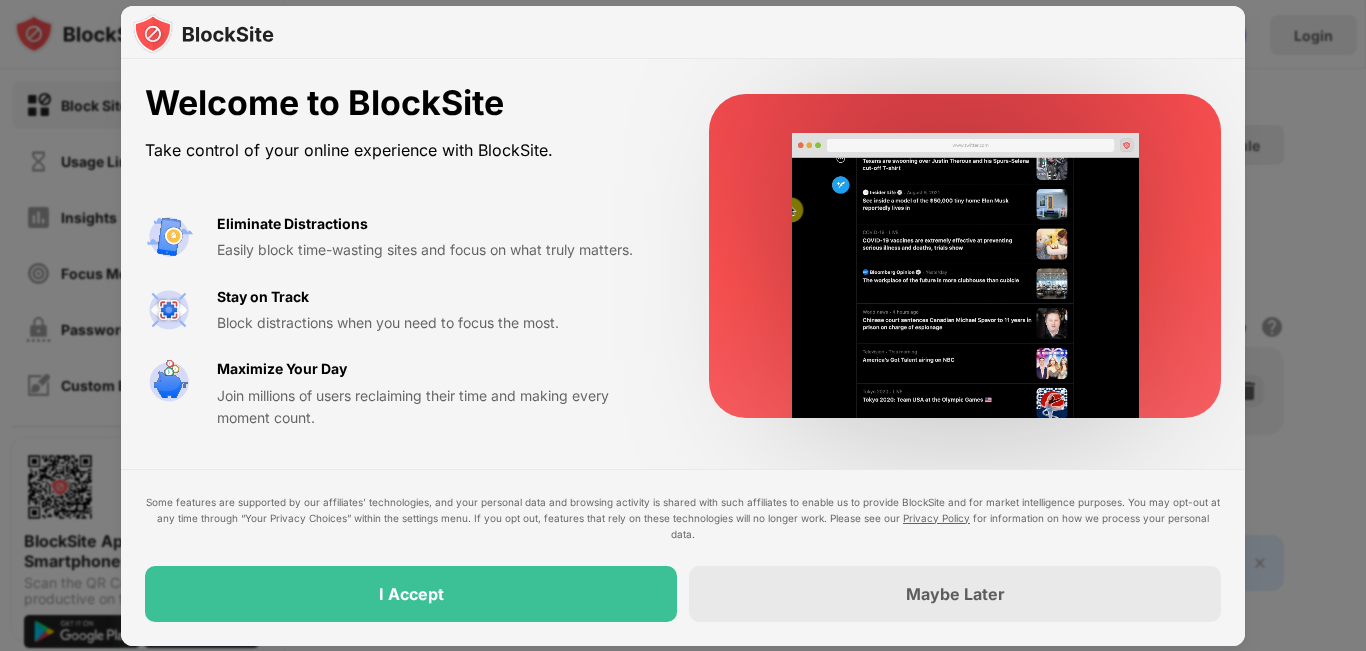 scroll, scrollTop: 0, scrollLeft: 0, axis: both 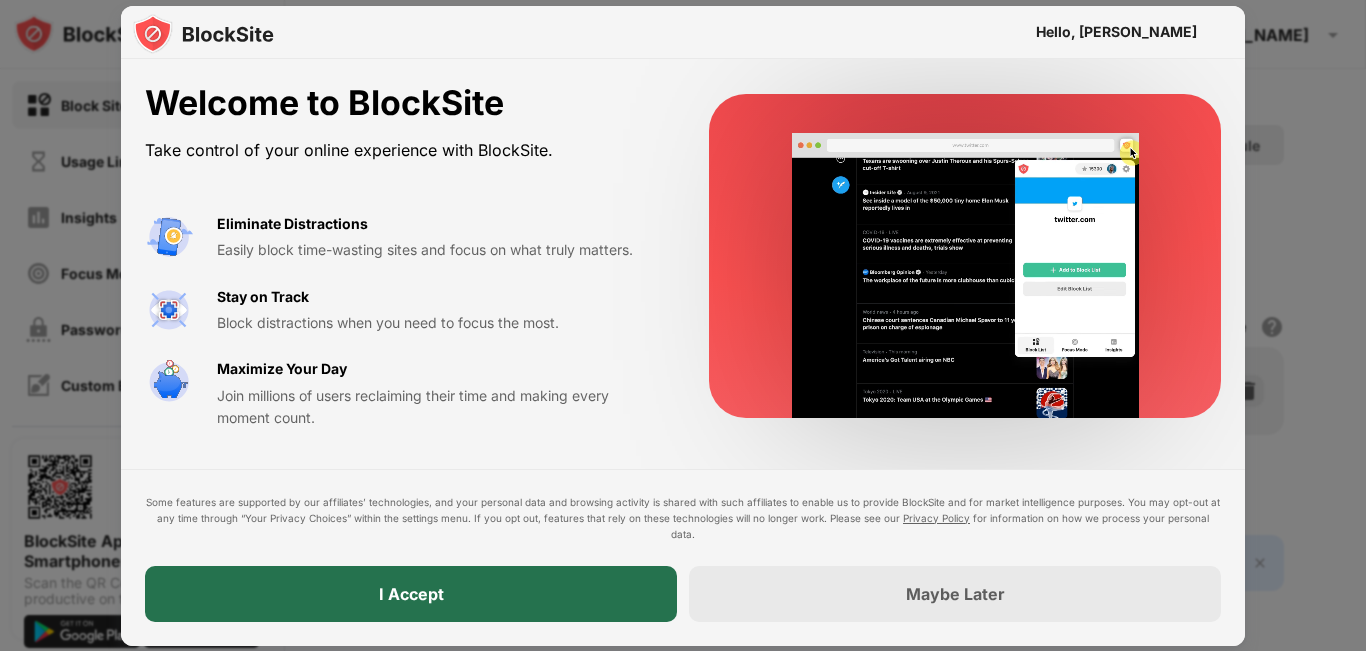 click on "I Accept" at bounding box center (411, 594) 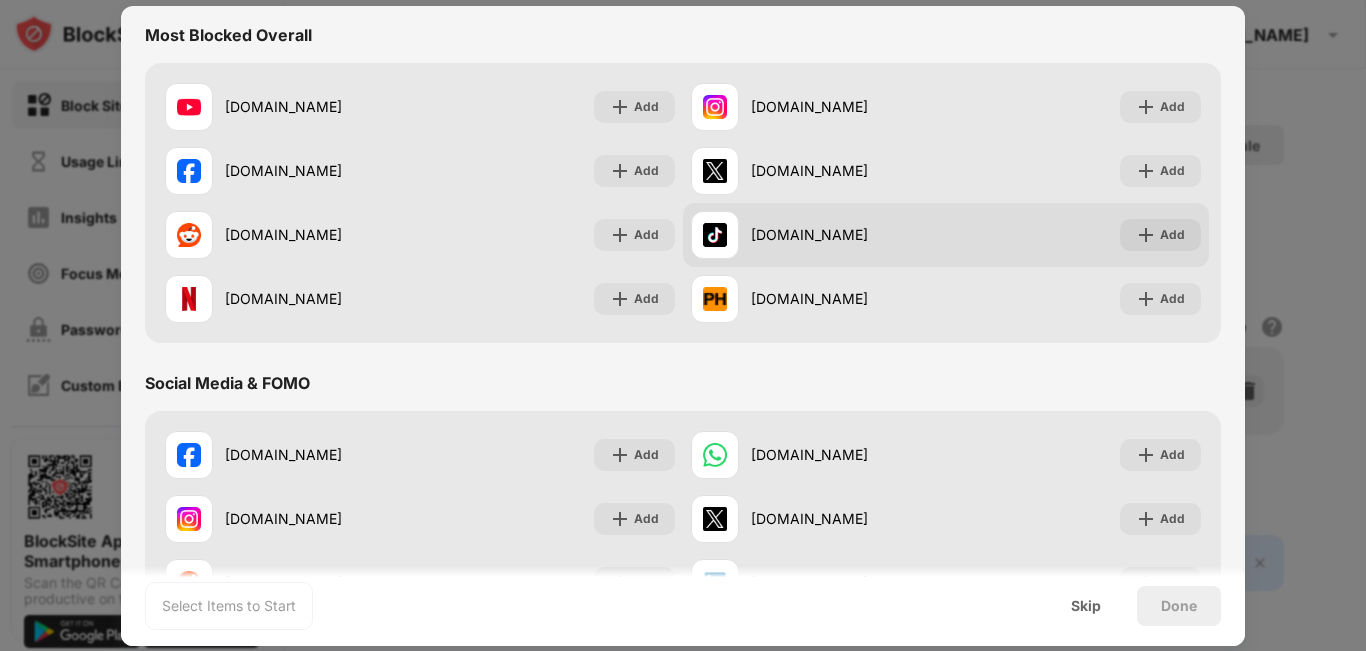 scroll, scrollTop: 100, scrollLeft: 0, axis: vertical 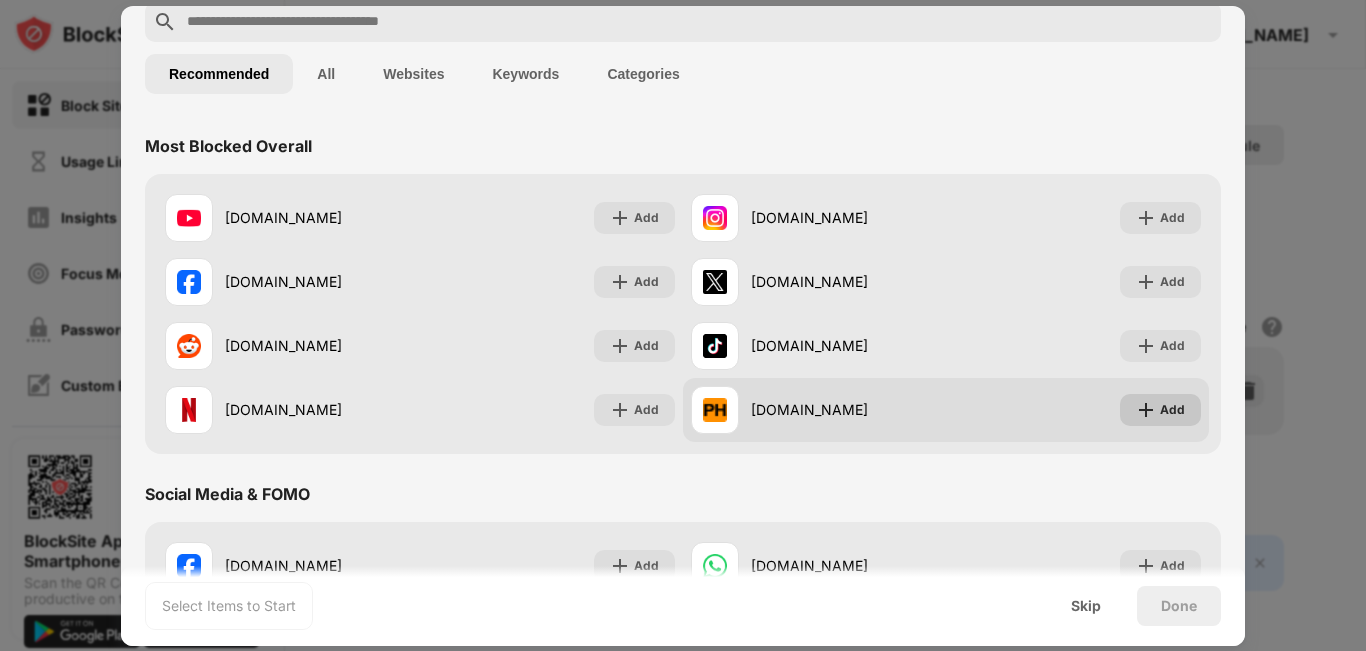 click at bounding box center [1146, 410] 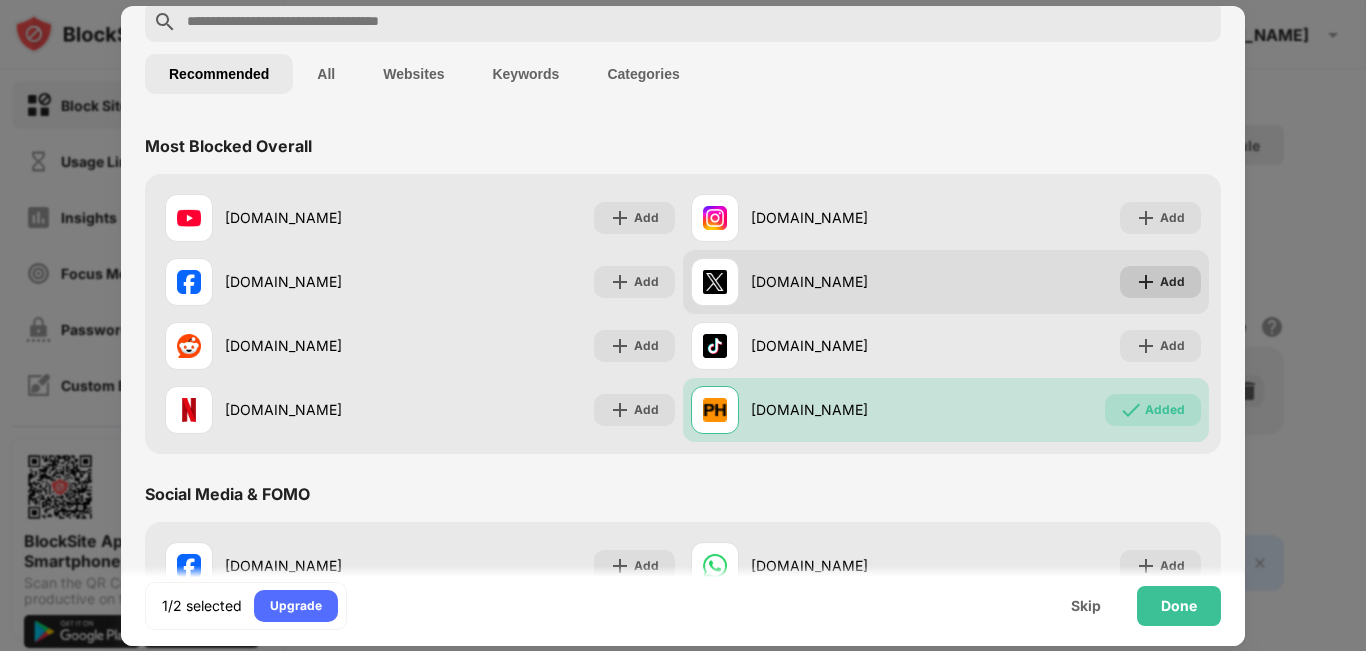 click on "Add" at bounding box center [1172, 282] 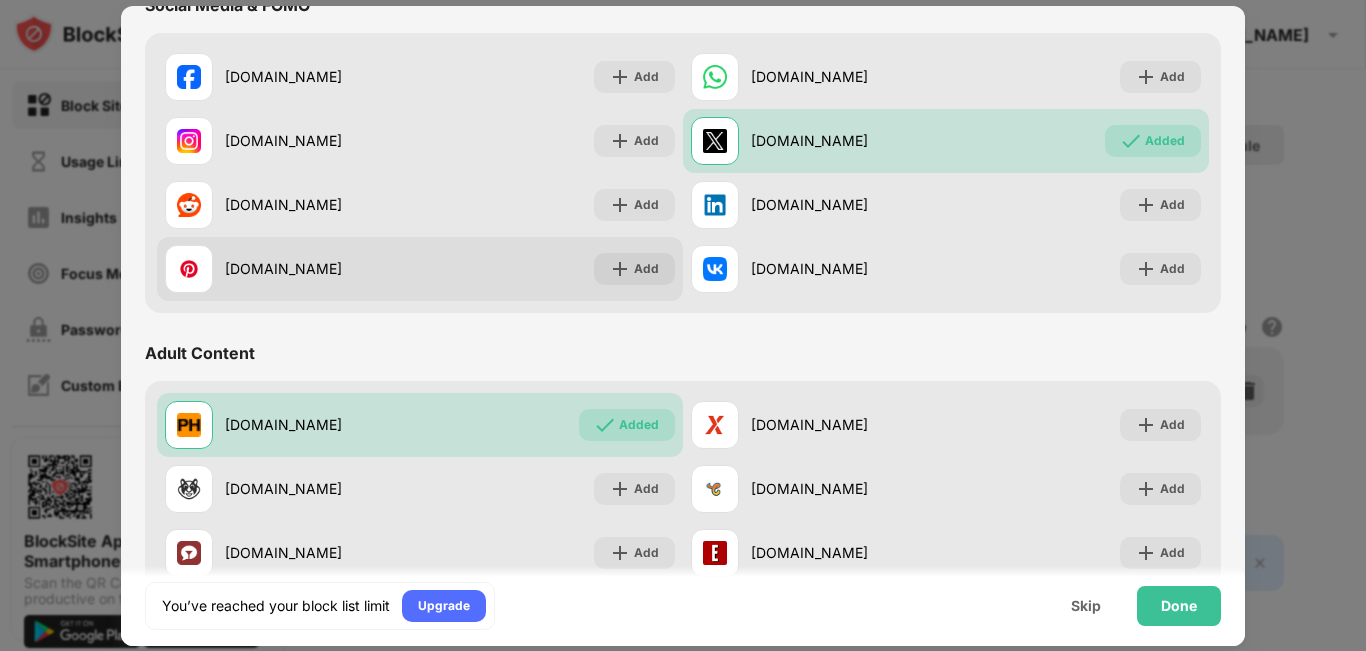 scroll, scrollTop: 796, scrollLeft: 0, axis: vertical 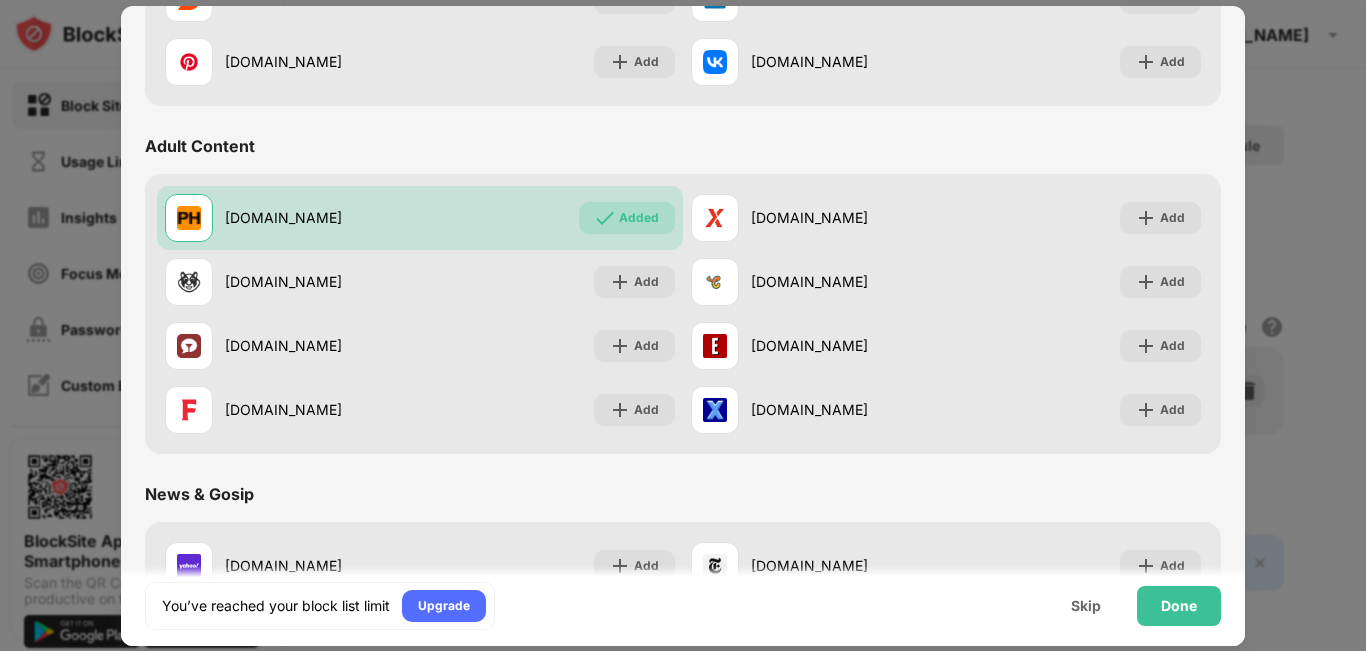 click on "Adult Content" at bounding box center (200, 146) 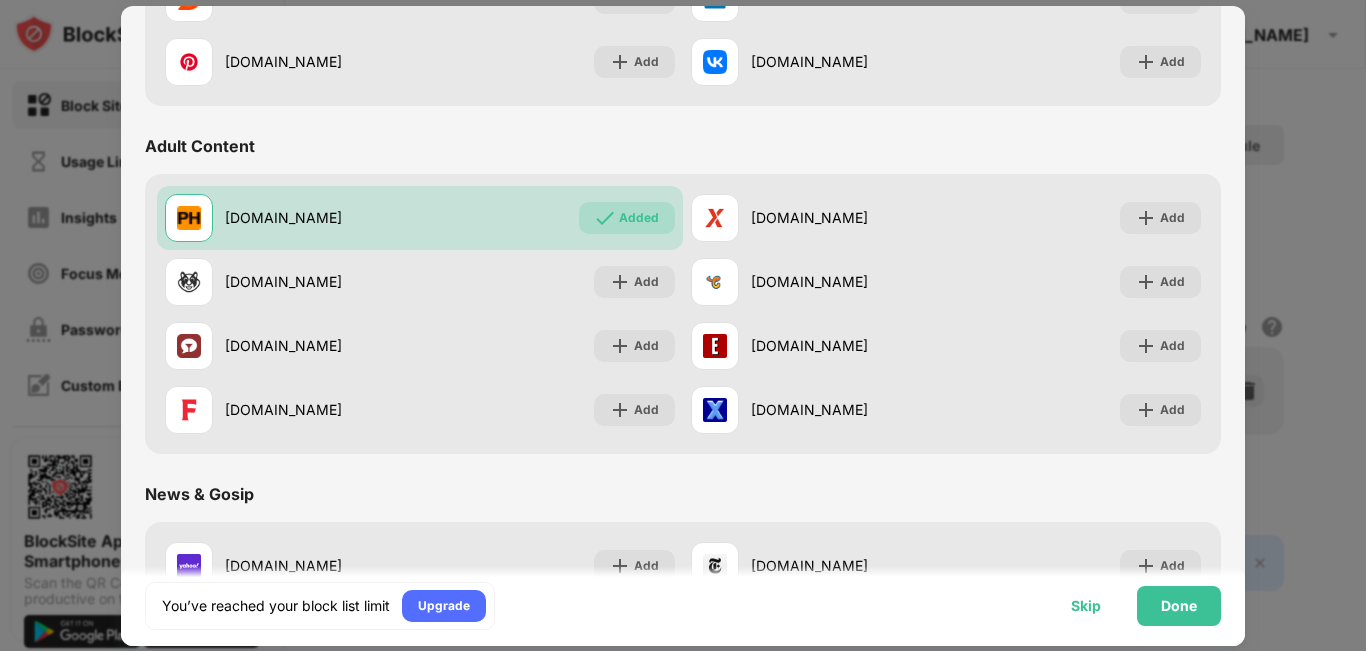 click on "Skip" at bounding box center [1086, 606] 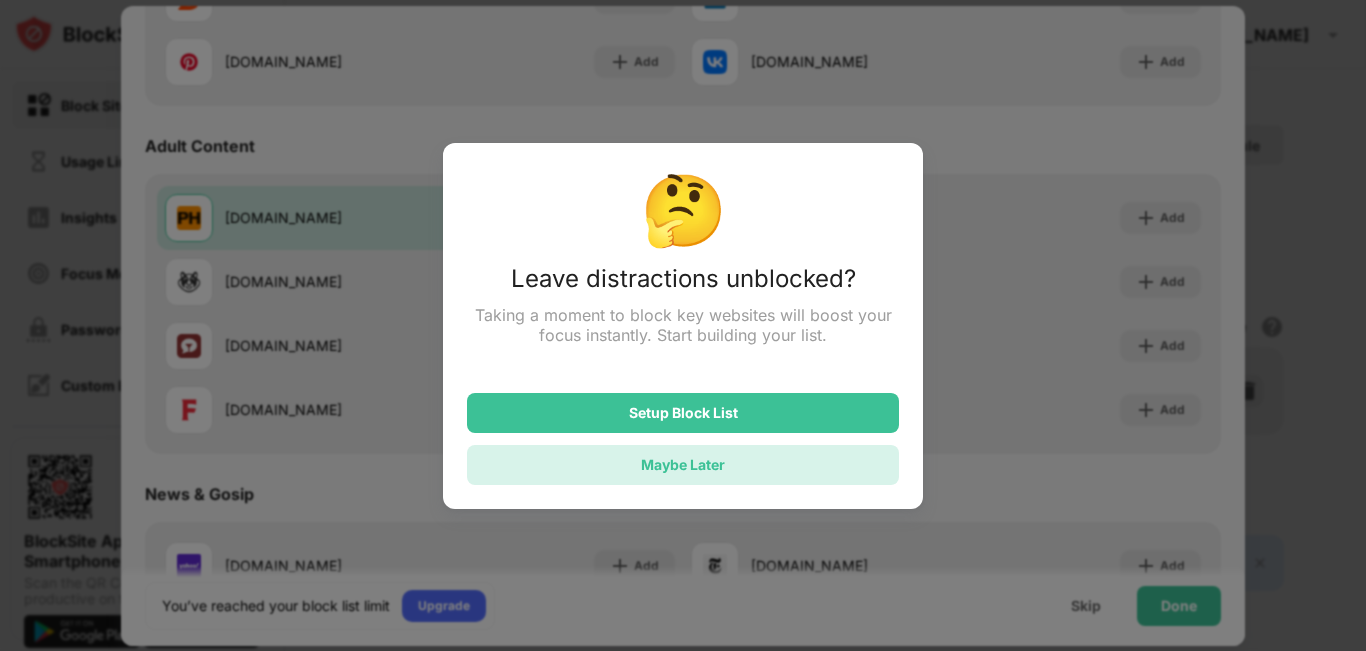 click on "Maybe Later" at bounding box center [683, 464] 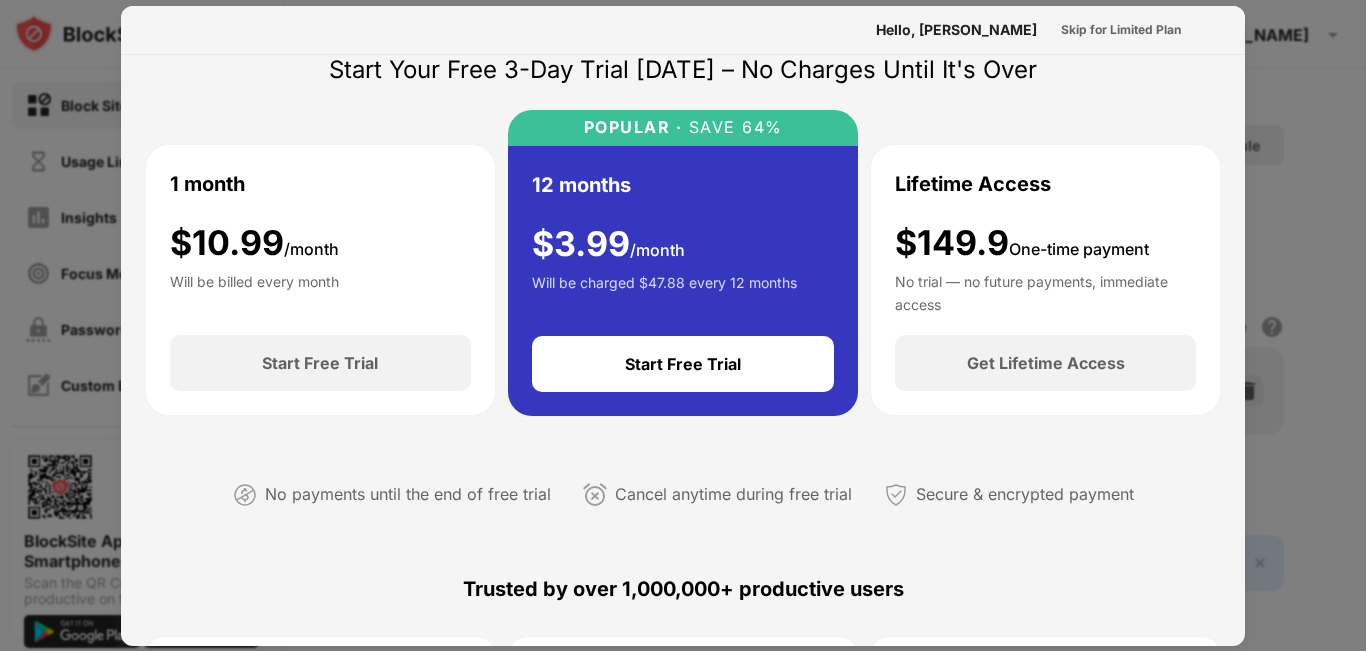 scroll, scrollTop: 0, scrollLeft: 0, axis: both 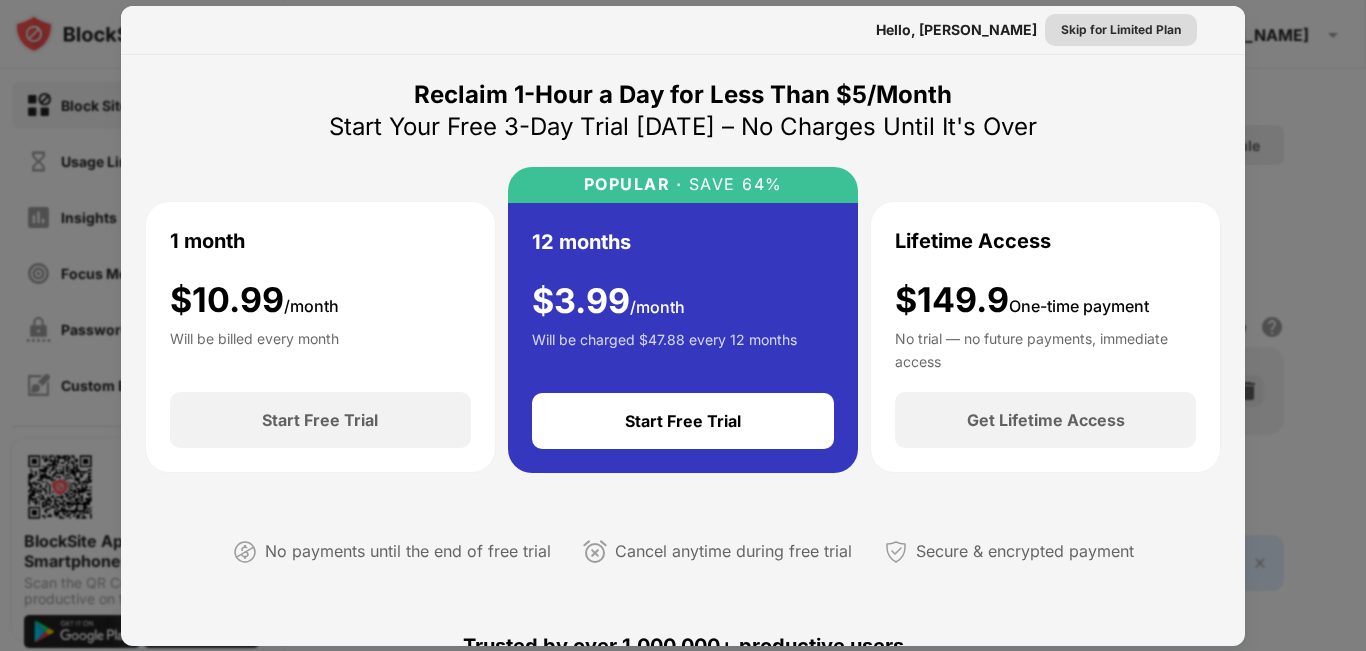 click on "Skip for Limited Plan" at bounding box center [1121, 30] 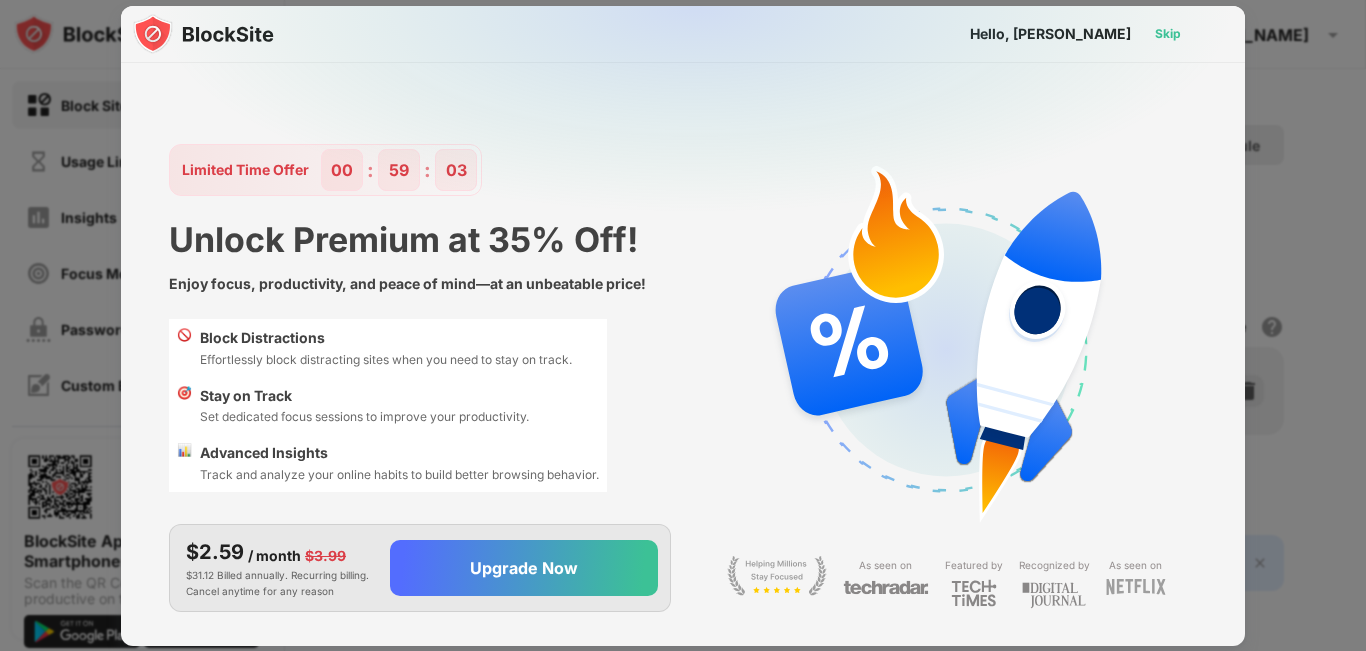 click on "Skip" at bounding box center (1168, 34) 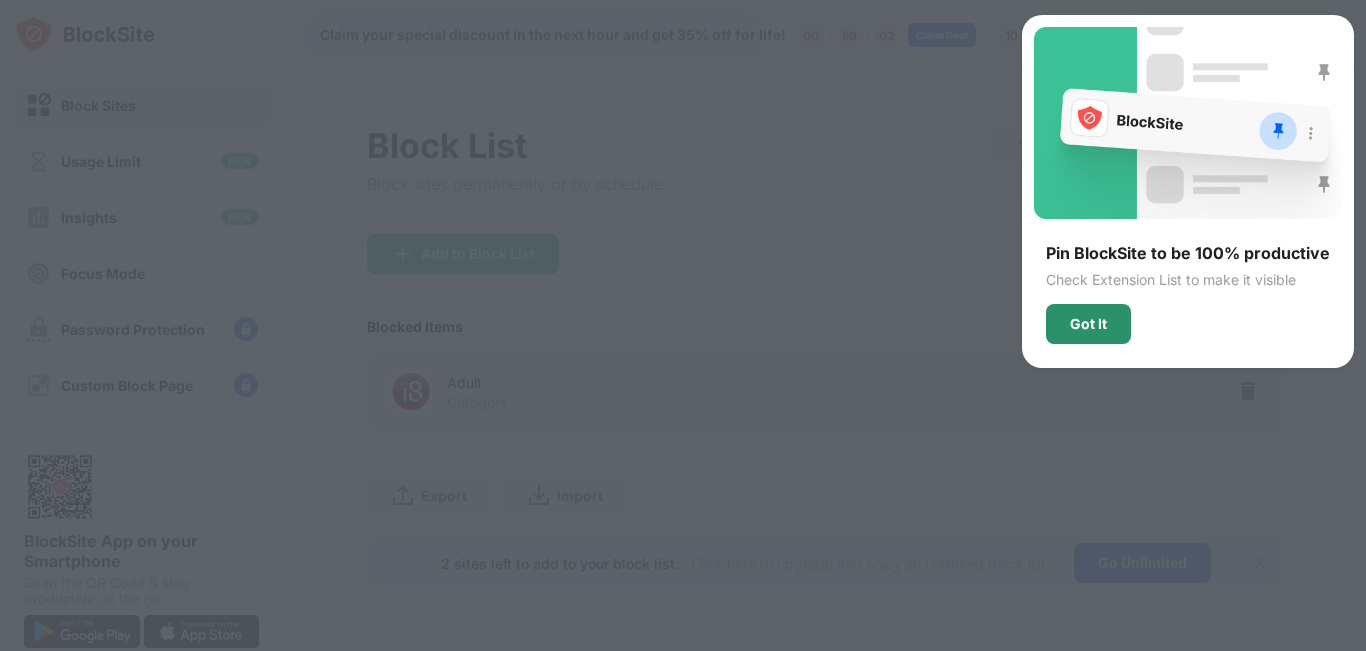 click on "Got It" at bounding box center [1088, 324] 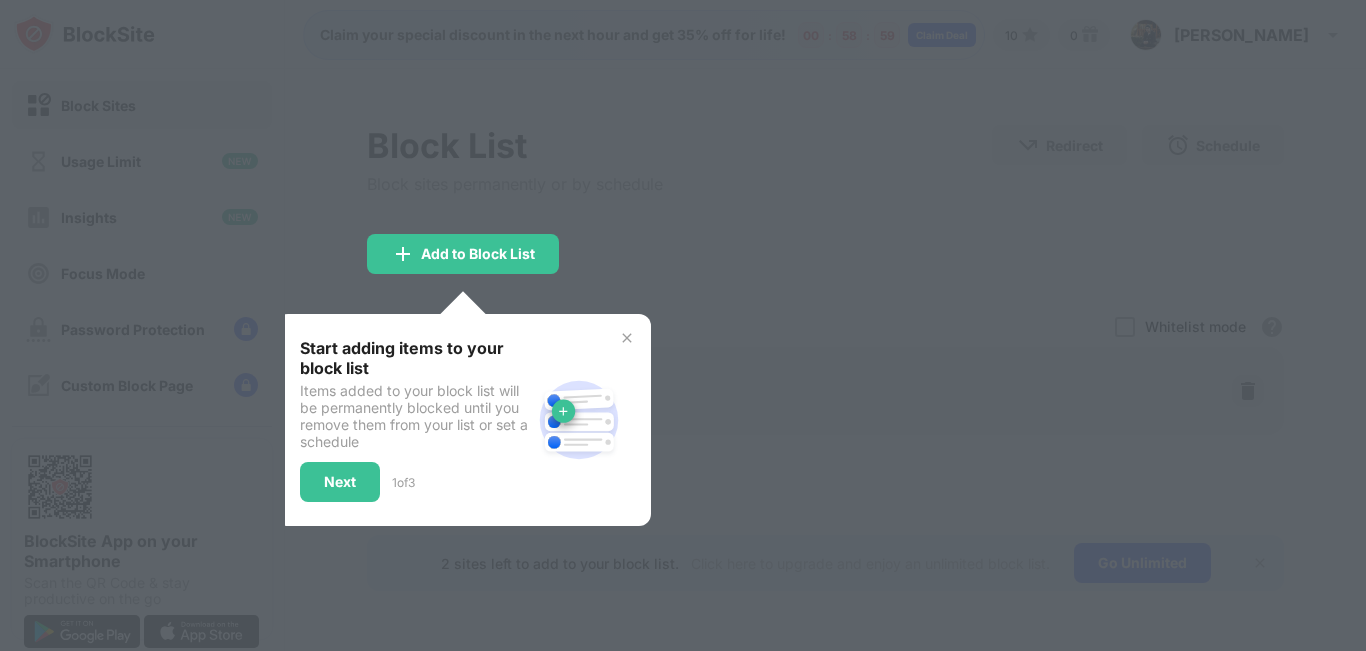 click at bounding box center (627, 338) 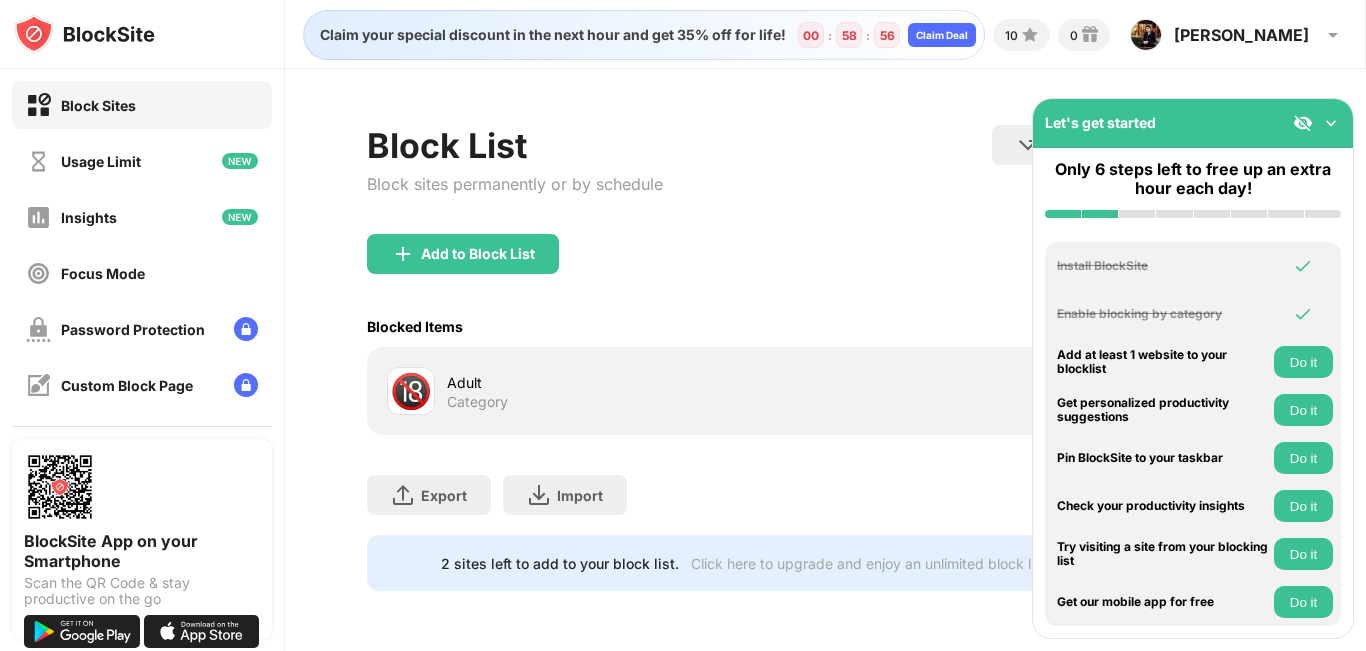 click on "Category" at bounding box center [477, 402] 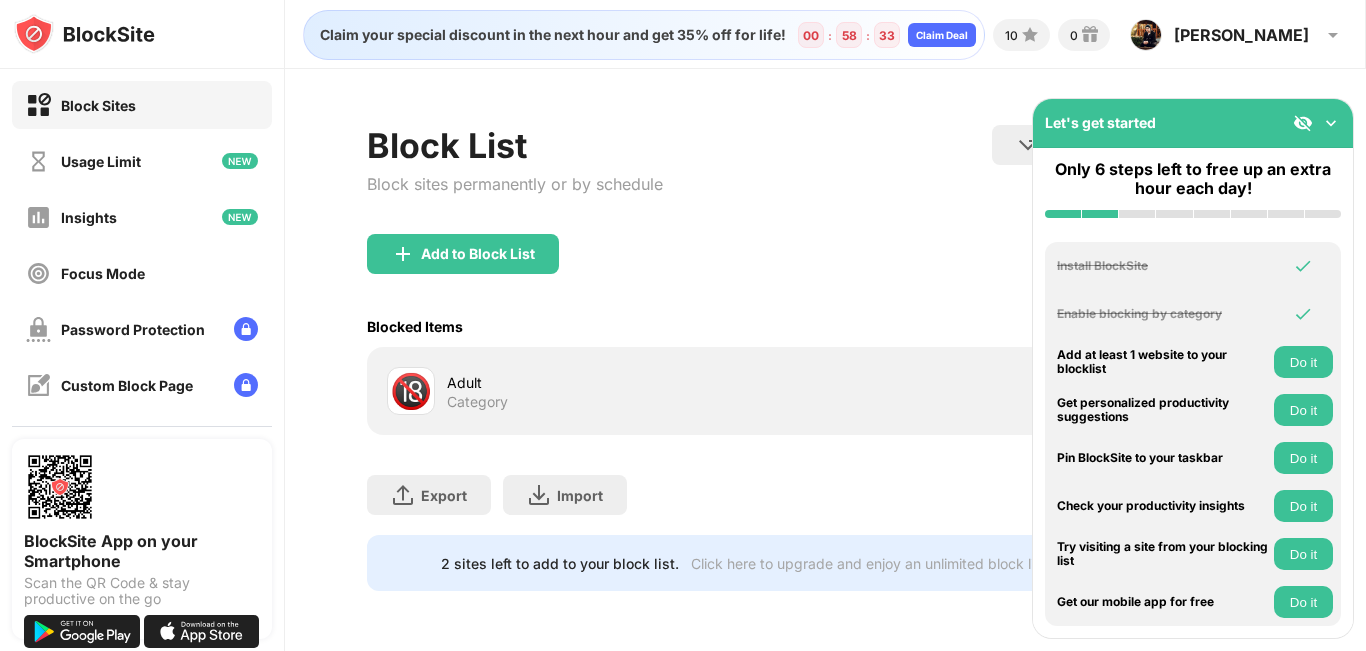 click at bounding box center (1331, 123) 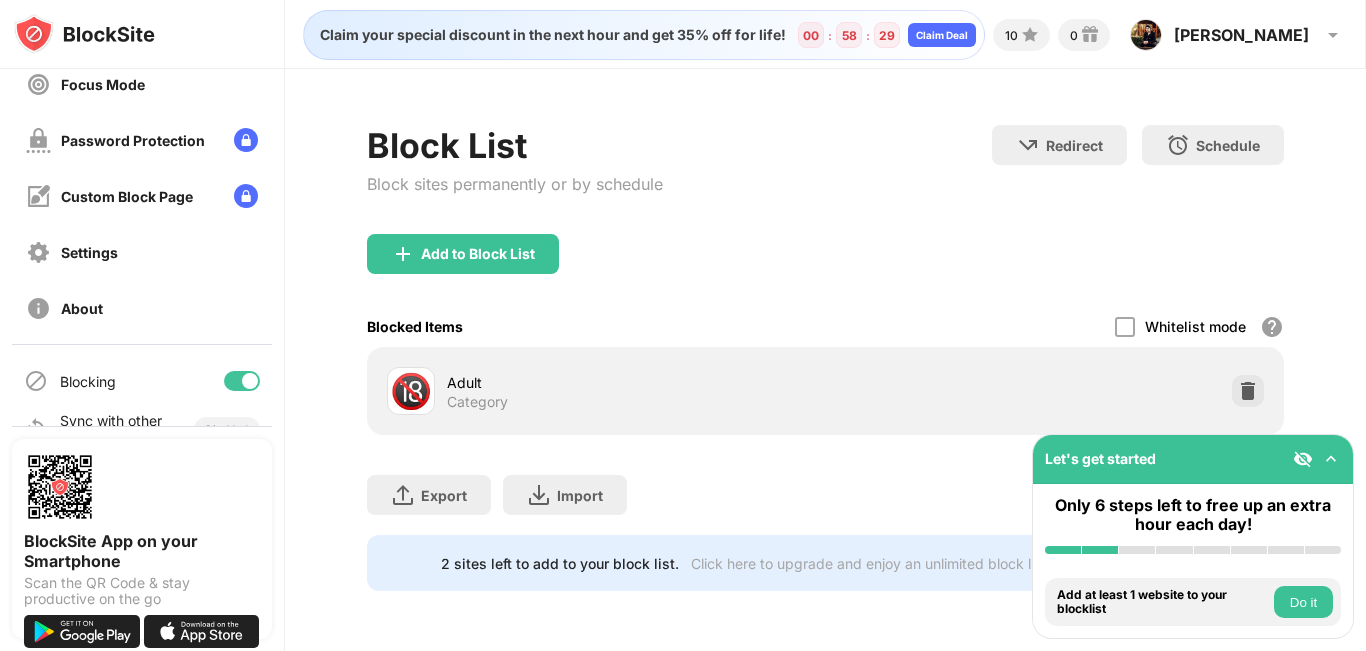 scroll, scrollTop: 200, scrollLeft: 0, axis: vertical 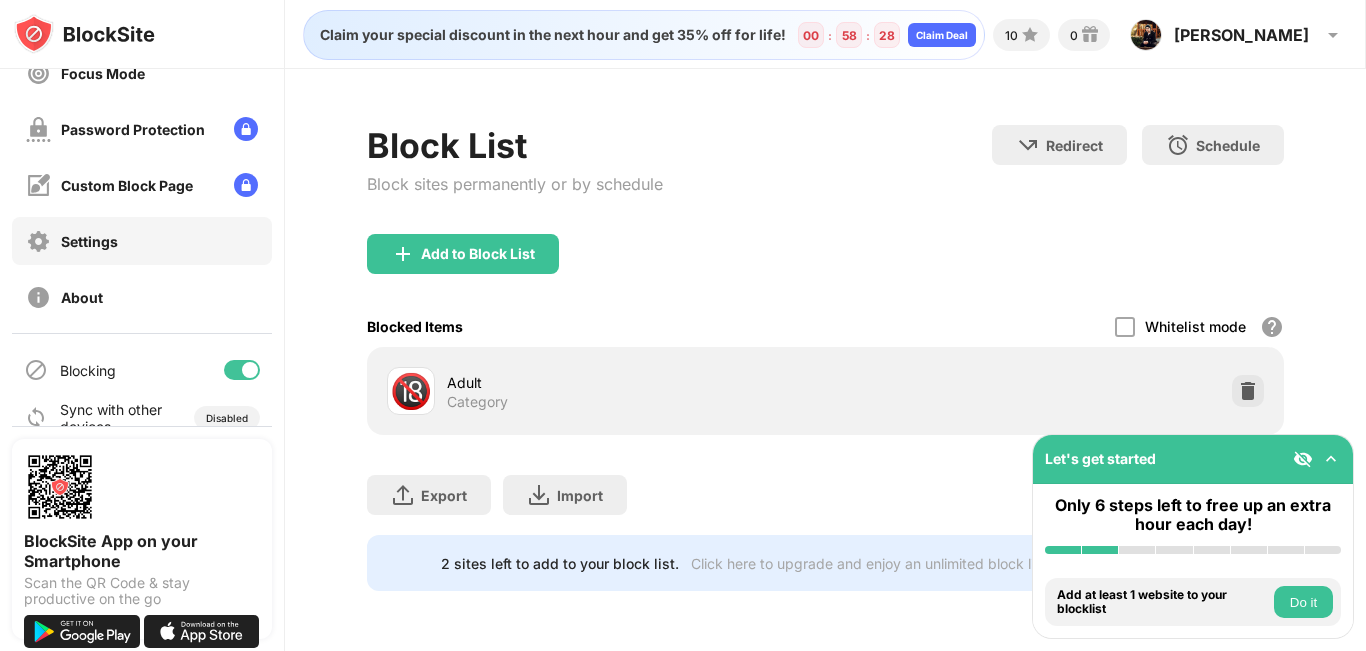 click on "Settings" at bounding box center (89, 241) 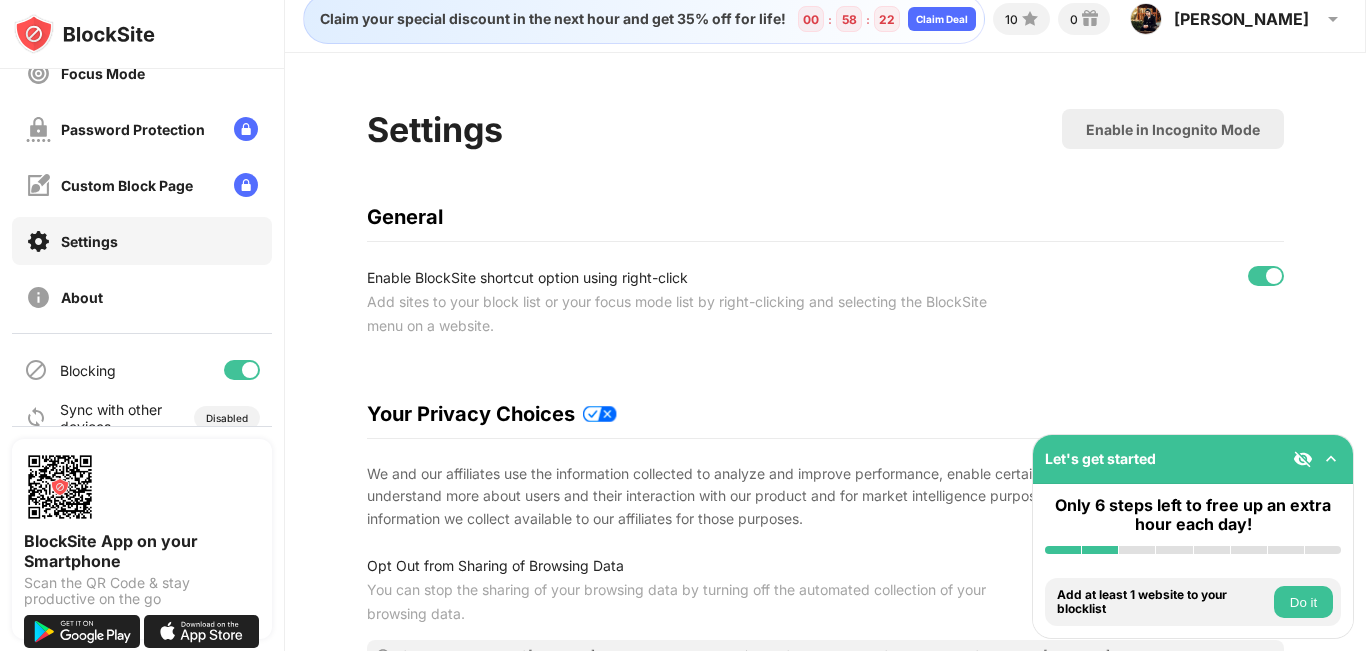 scroll, scrollTop: 0, scrollLeft: 0, axis: both 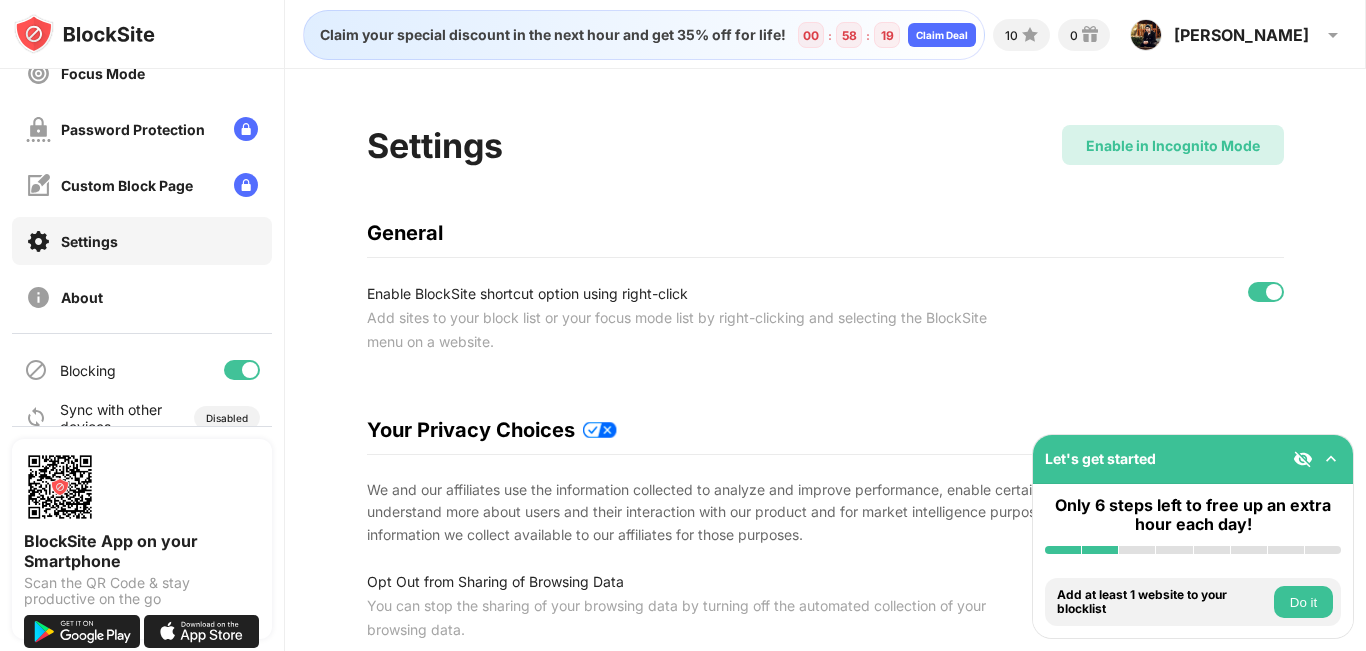 click on "Enable in Incognito Mode" at bounding box center (1173, 145) 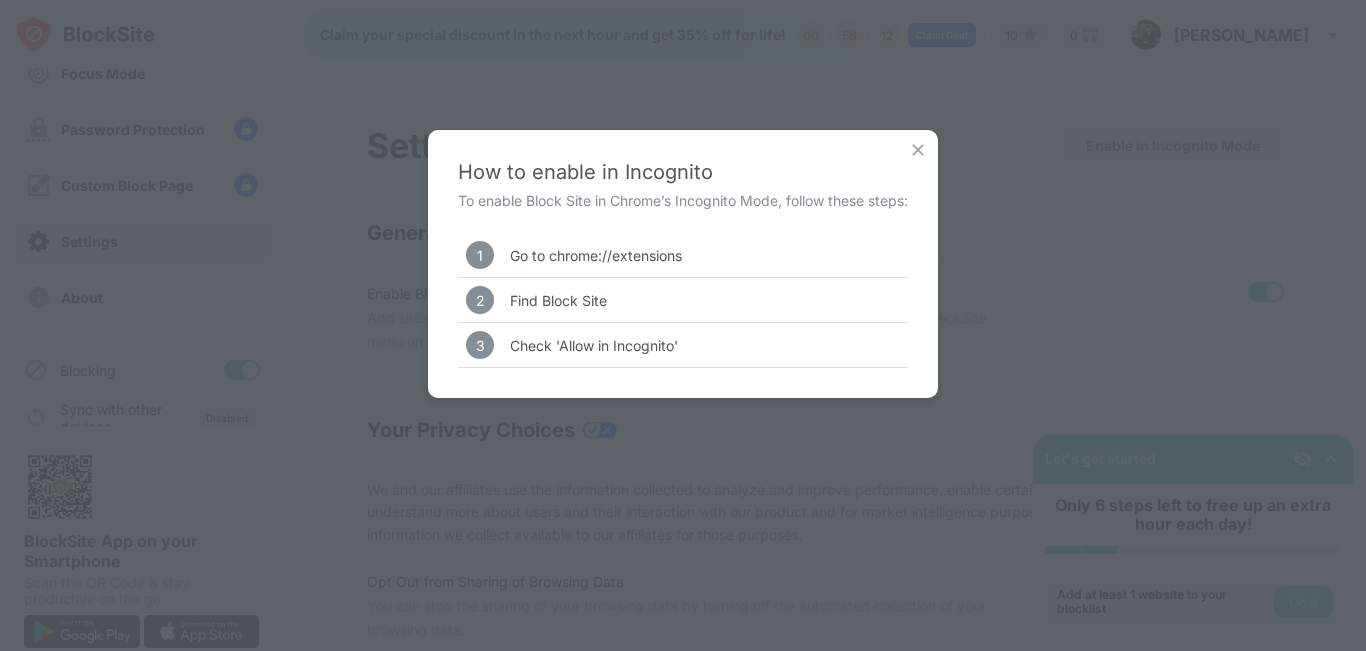 click on "Go to chrome://extensions" at bounding box center [596, 255] 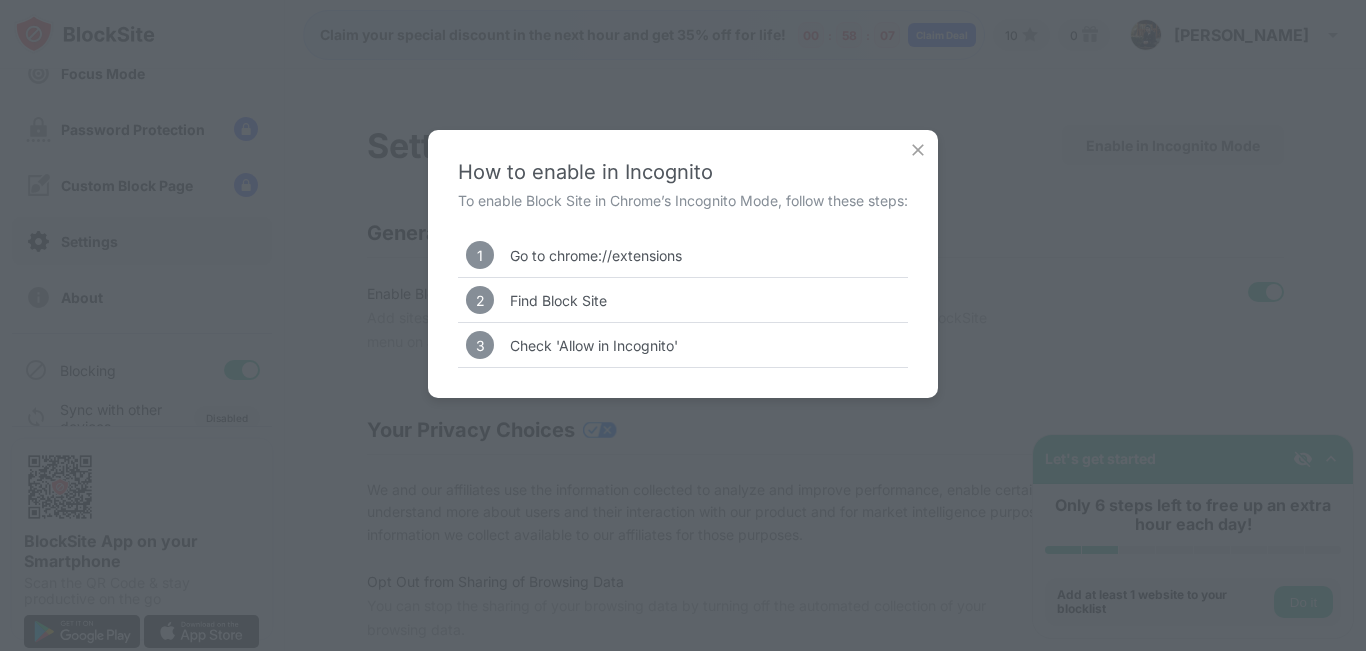 drag, startPoint x: 508, startPoint y: 257, endPoint x: 614, endPoint y: 248, distance: 106.381386 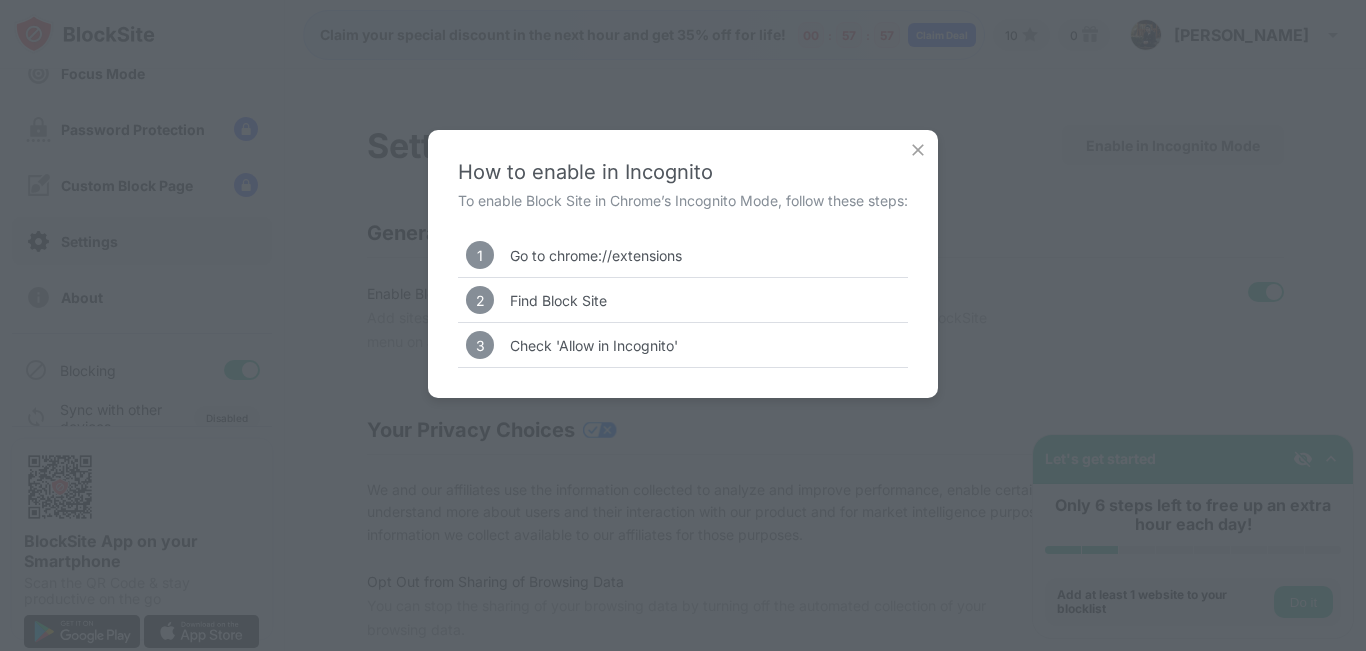 click at bounding box center [918, 150] 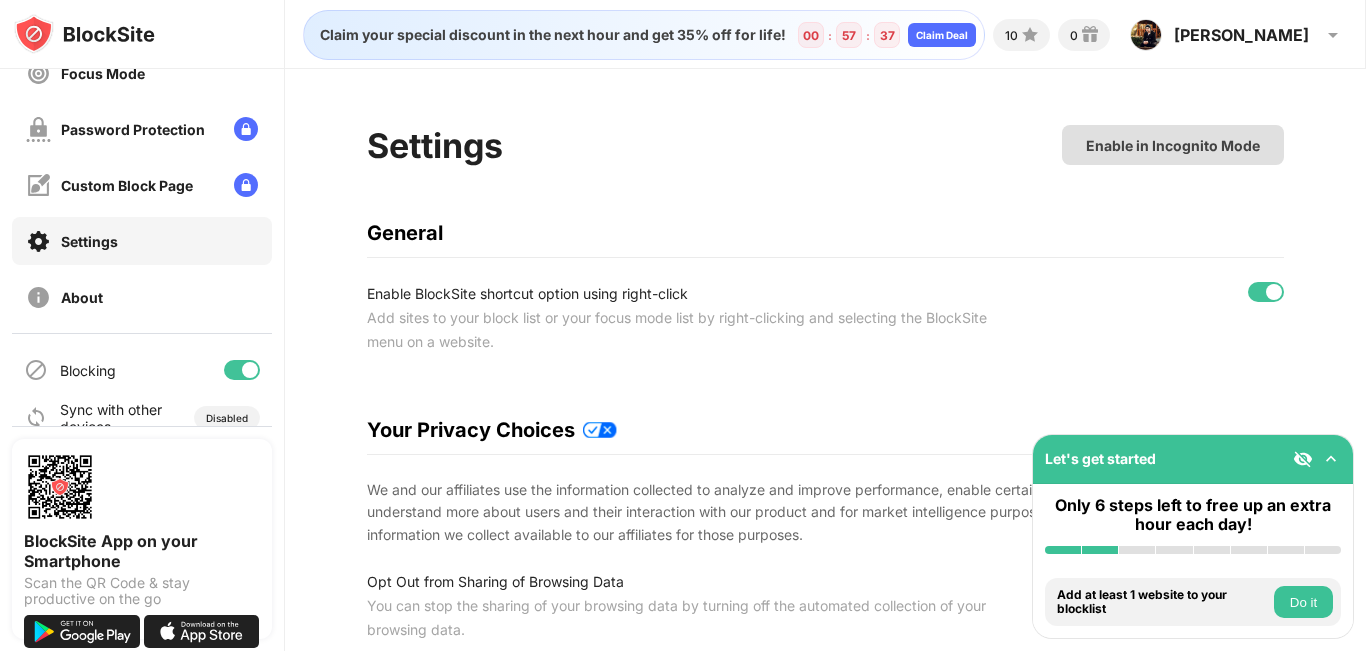 click on "Enable in Incognito Mode" at bounding box center [1173, 145] 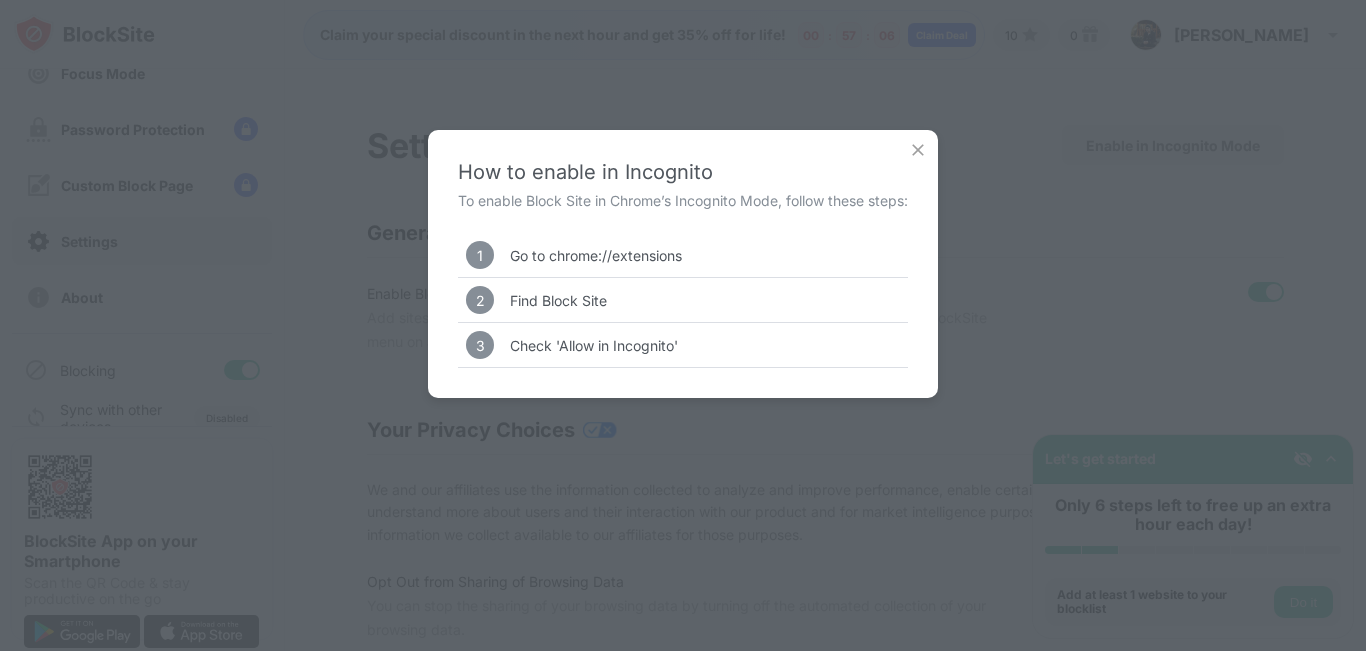 click on "How to enable in Incognito To enable Block Site in Chrome’s Incognito Mode, follow these steps: 1 Go to chrome://extensions 2 Find Block Site 3 Check 'Allow in Incognito'" at bounding box center (683, 325) 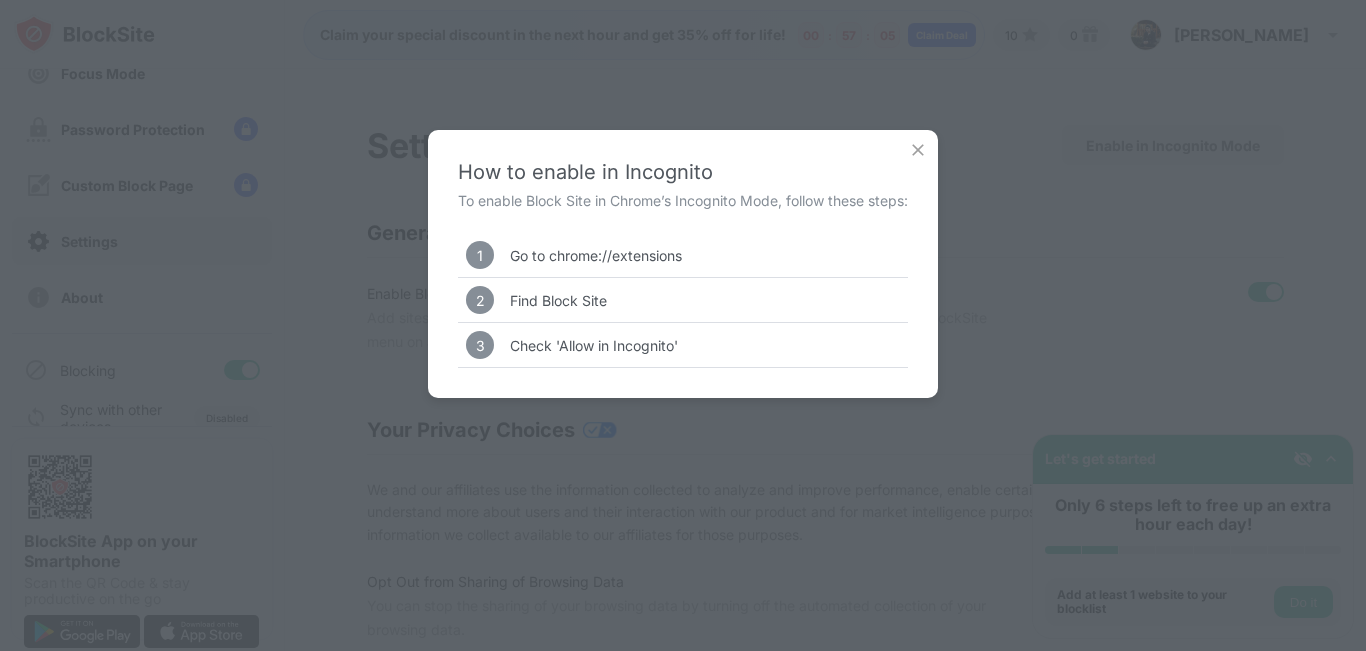 click at bounding box center [918, 150] 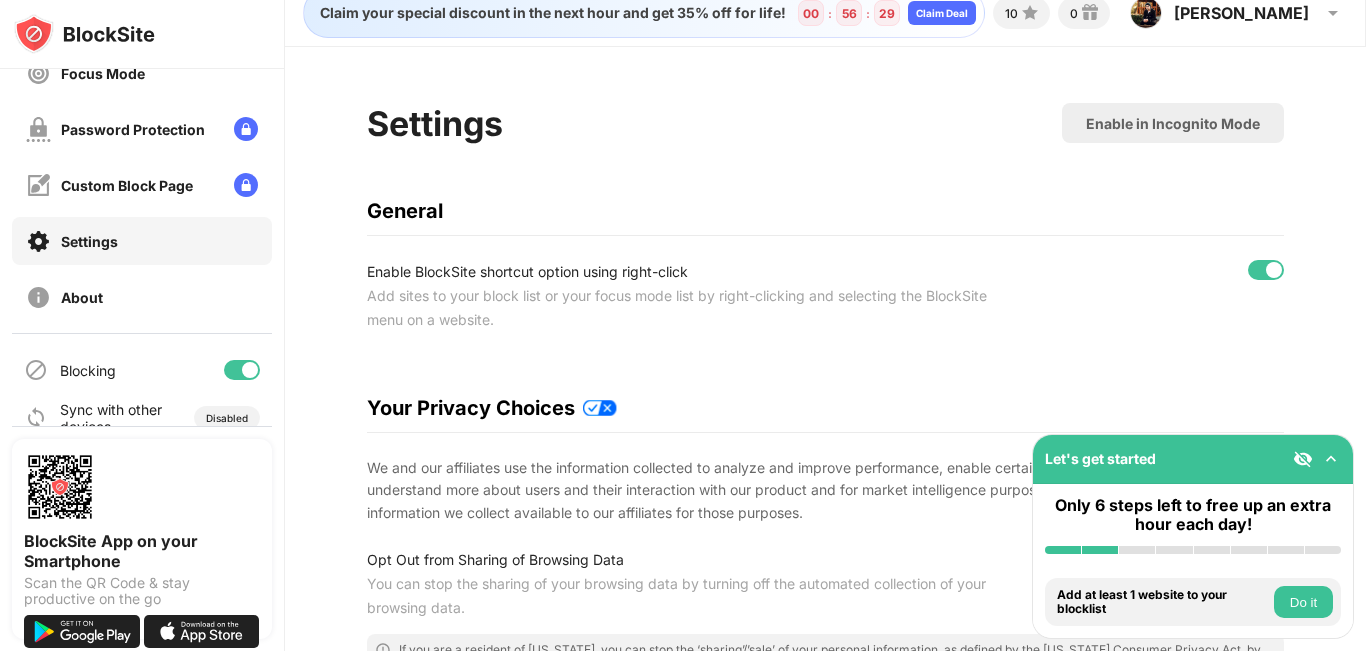 scroll, scrollTop: 0, scrollLeft: 0, axis: both 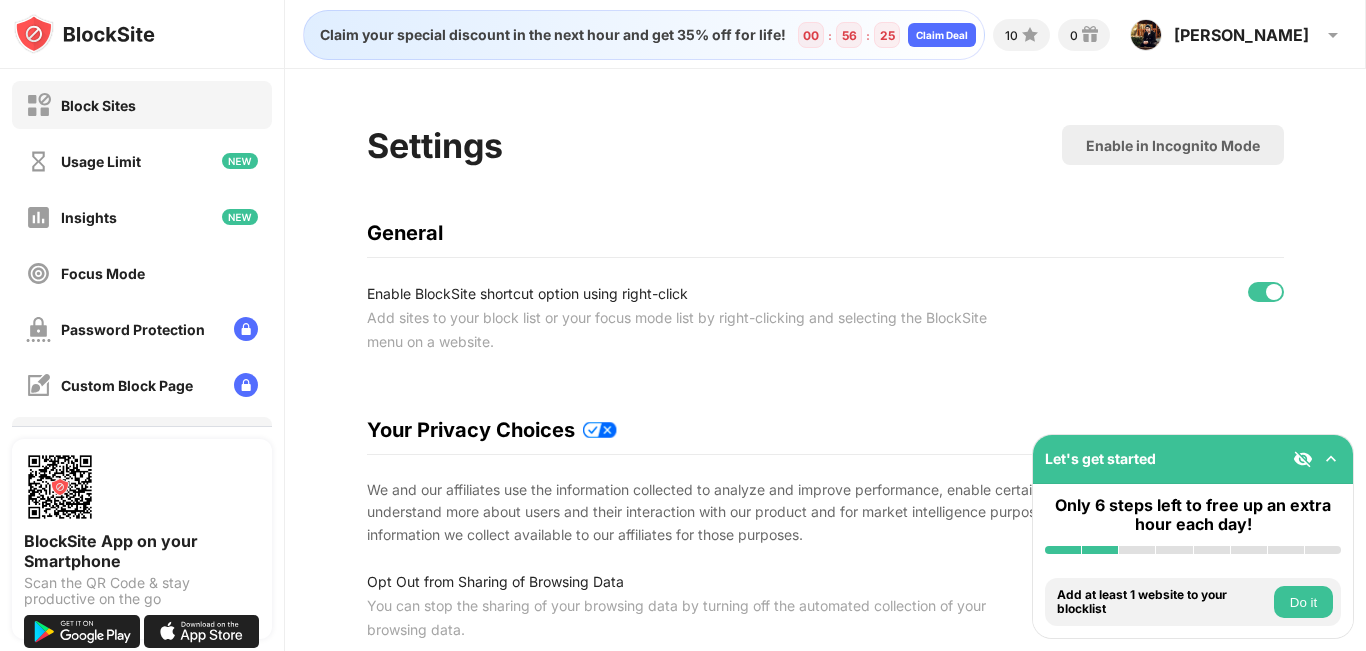 click on "Block Sites" at bounding box center (142, 105) 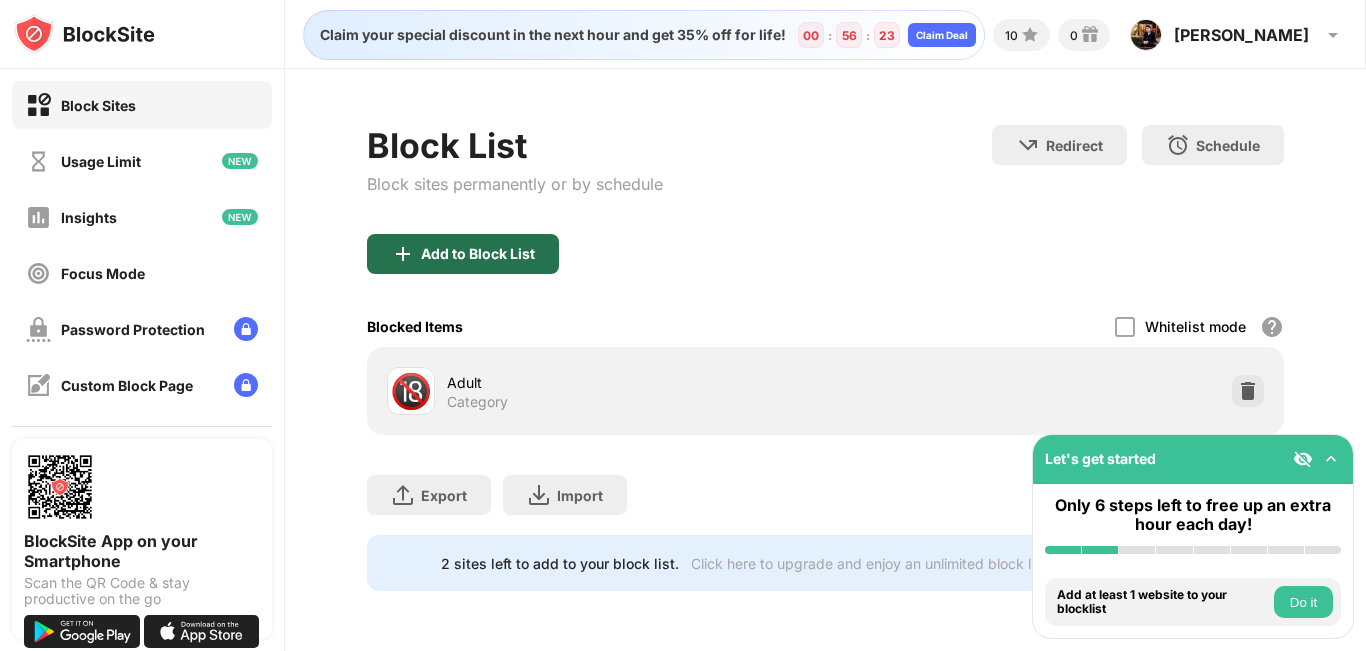 click on "Add to Block List" at bounding box center [463, 254] 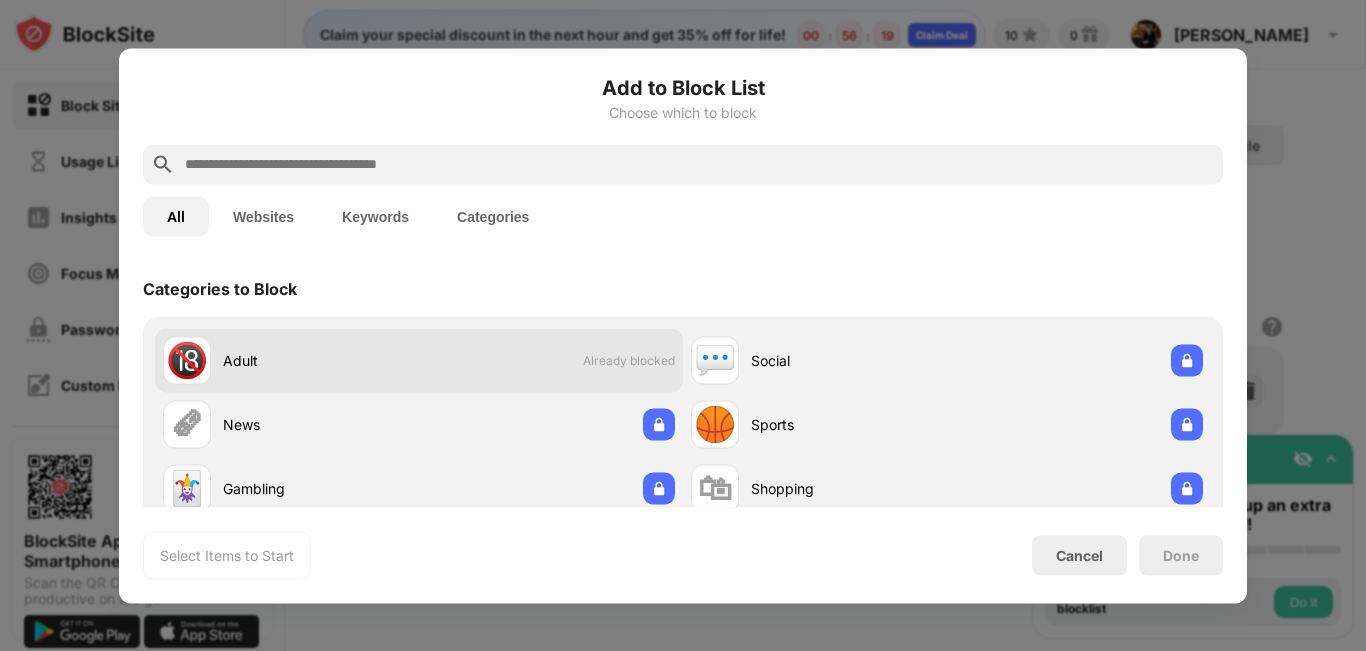 click on "Adult" at bounding box center [321, 360] 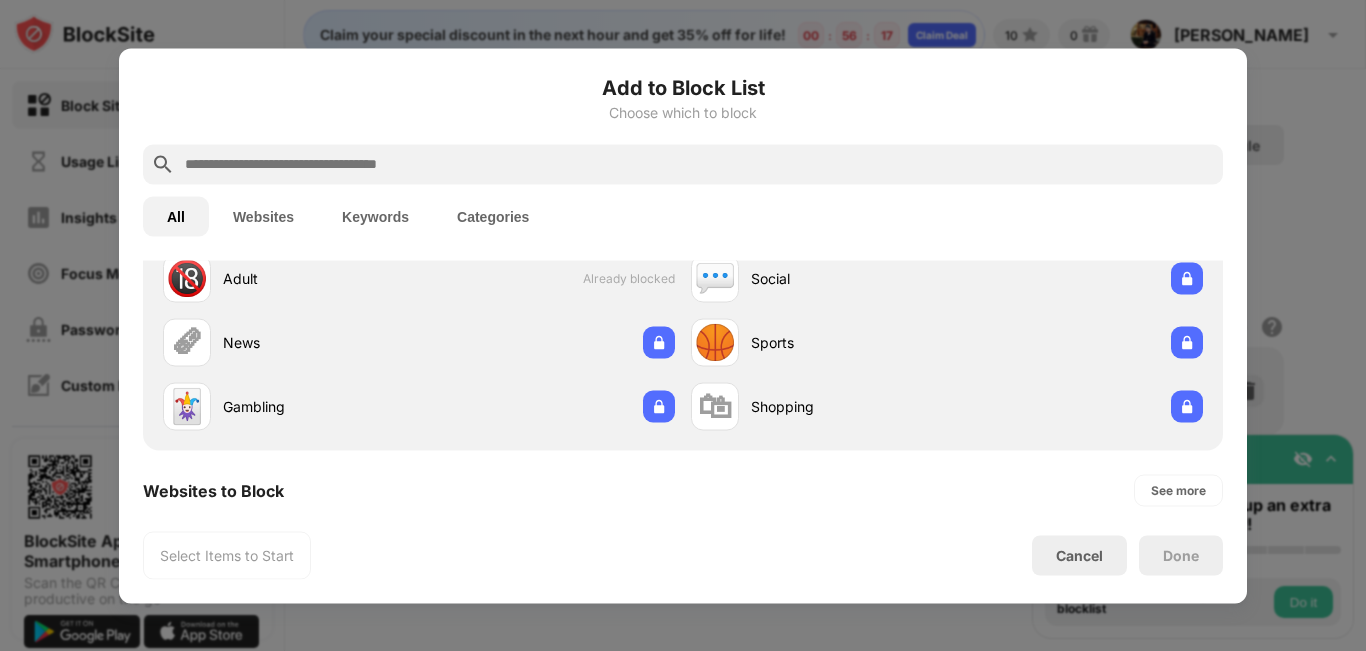 scroll, scrollTop: 0, scrollLeft: 0, axis: both 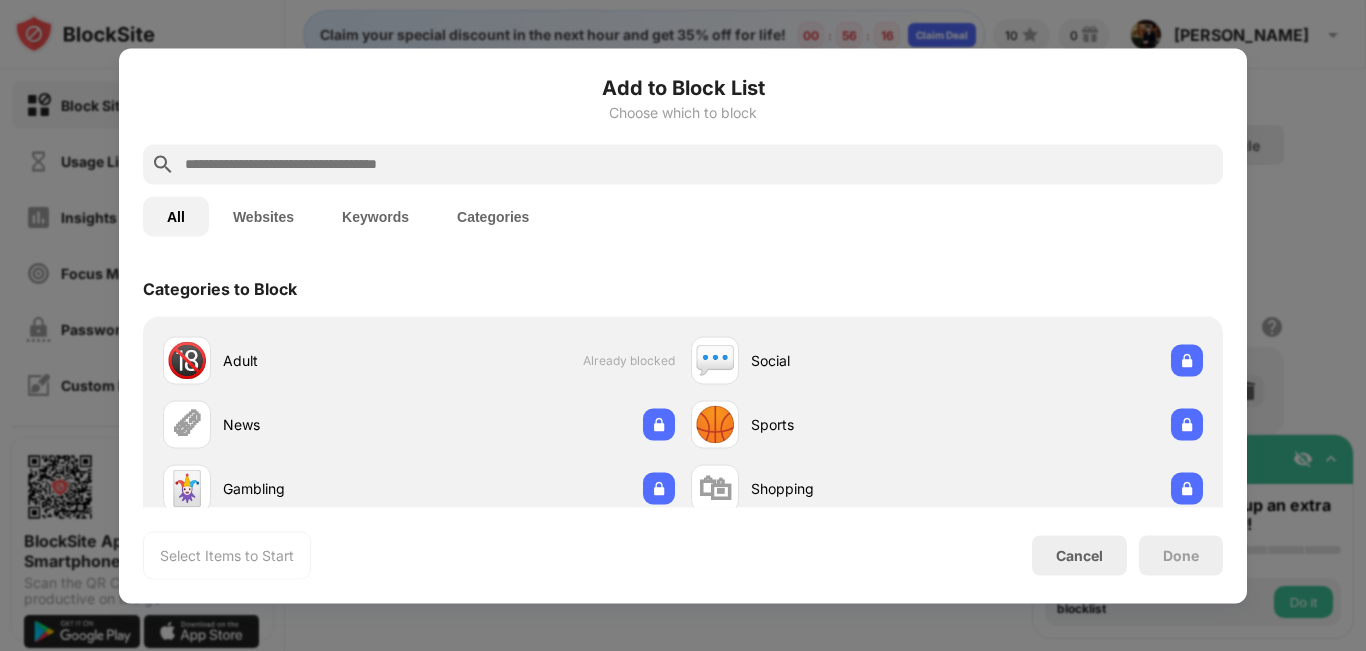 click on "Websites" at bounding box center [263, 216] 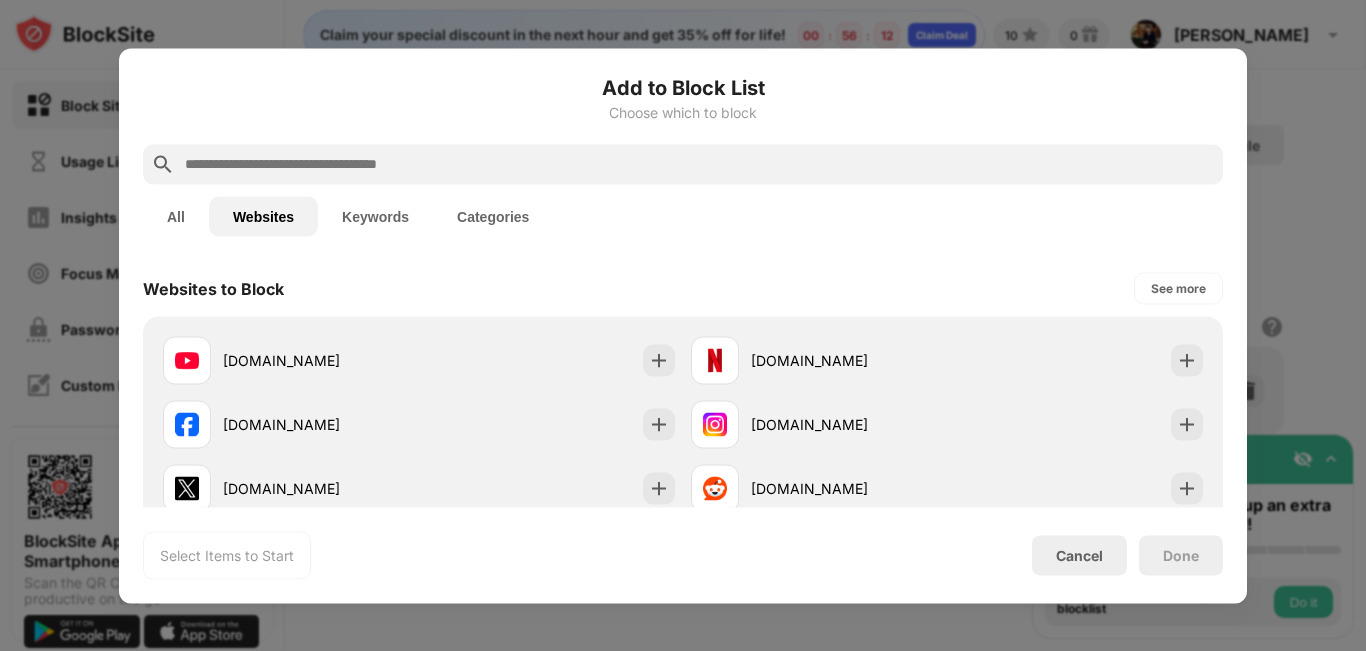 click on "Categories" at bounding box center (493, 216) 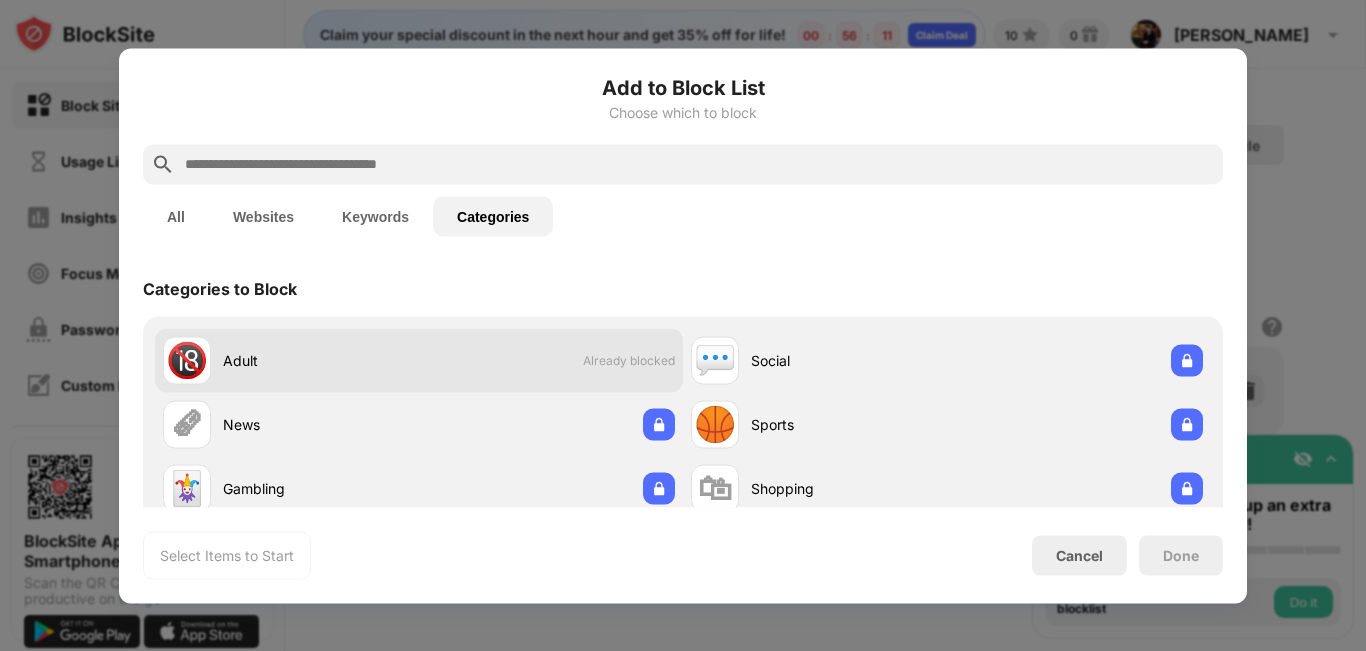 click on "🔞 Adult Already blocked" at bounding box center [419, 360] 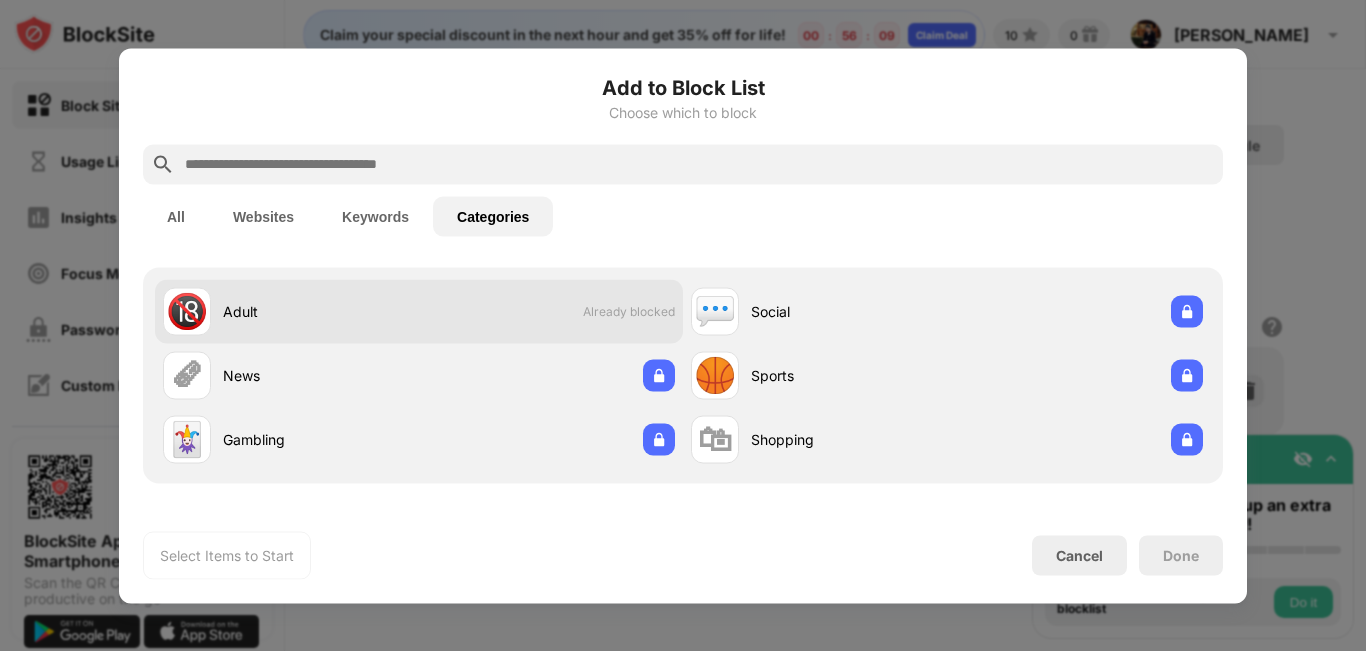 scroll, scrollTop: 0, scrollLeft: 0, axis: both 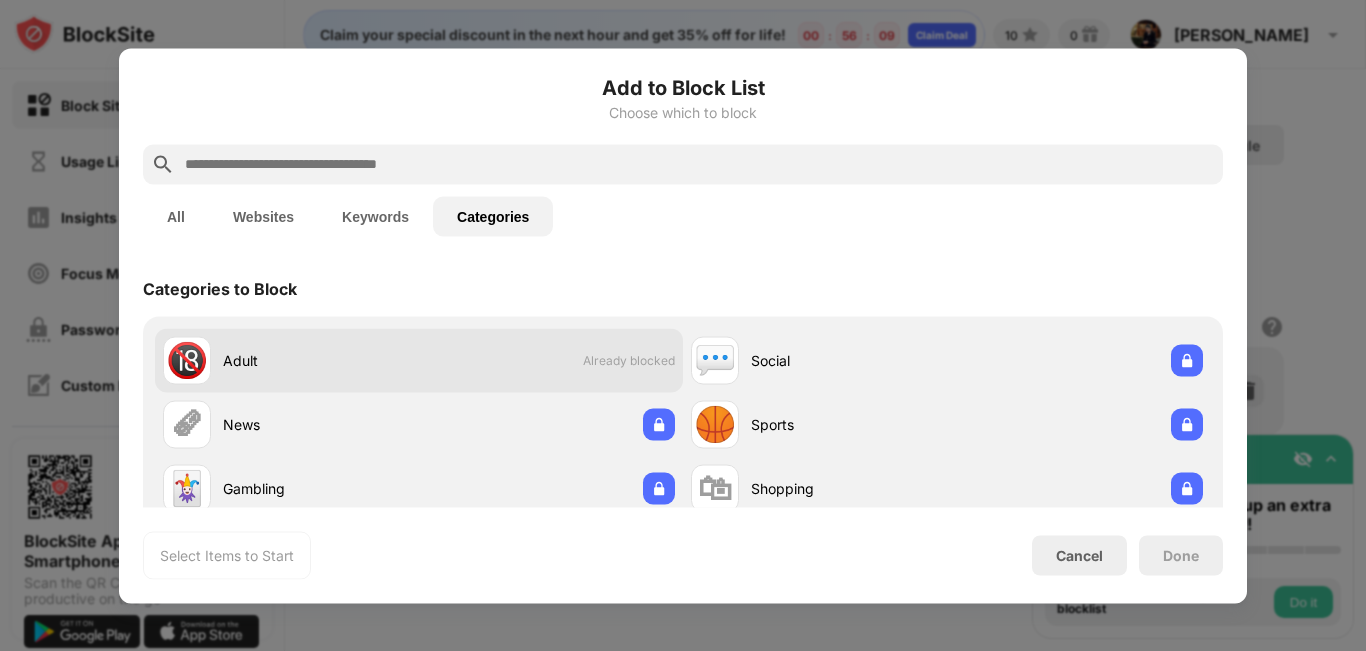 click on "🔞 Adult Already blocked" at bounding box center (419, 360) 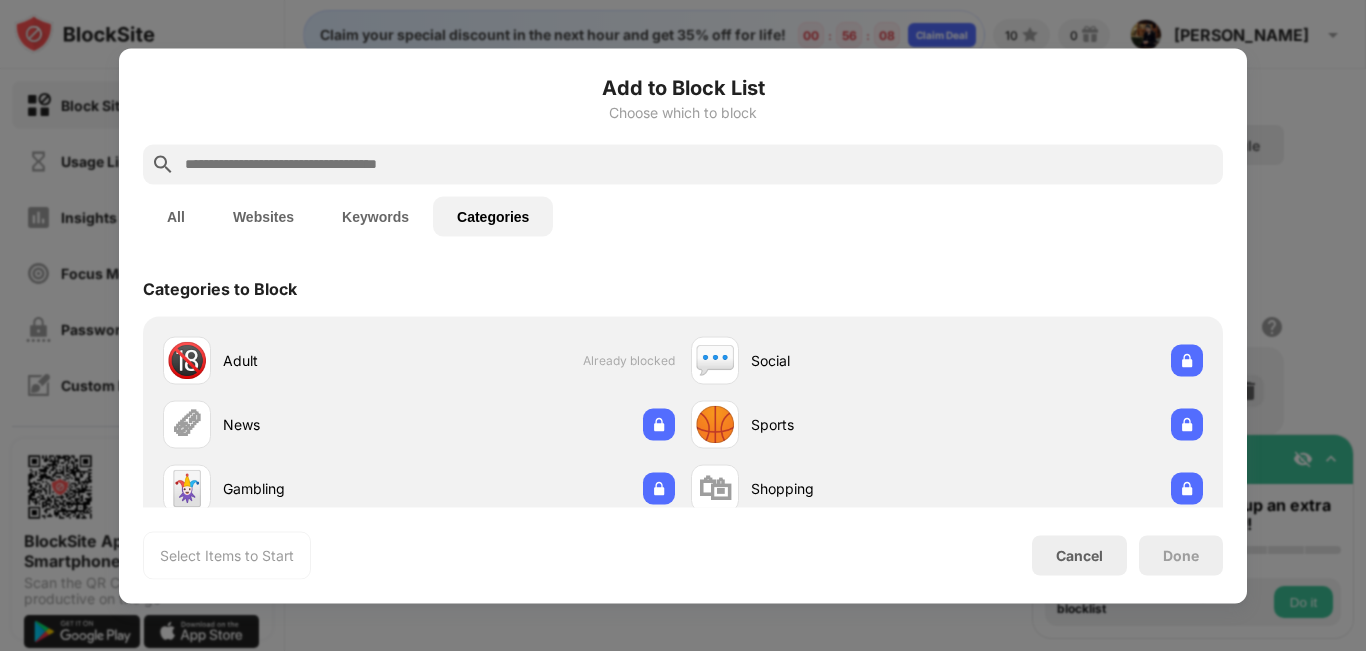 click on "Keywords" at bounding box center (375, 216) 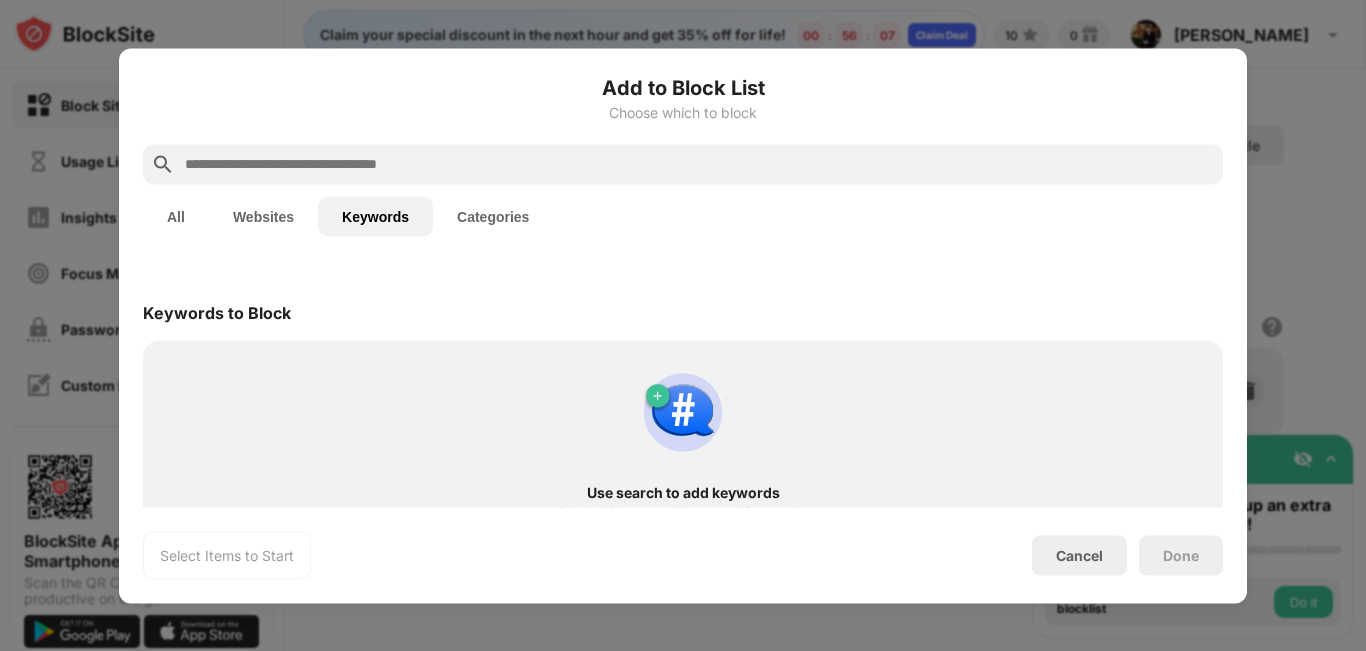 click on "Websites" at bounding box center [263, 216] 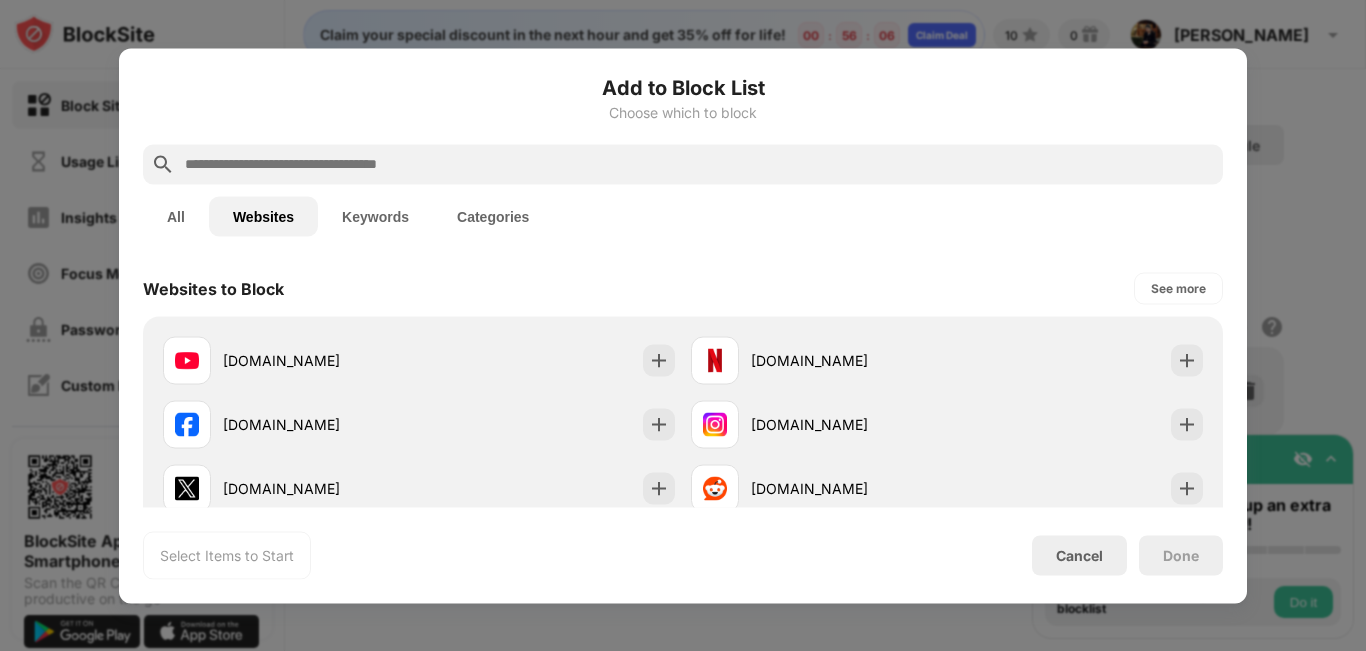 click on "All" at bounding box center [176, 216] 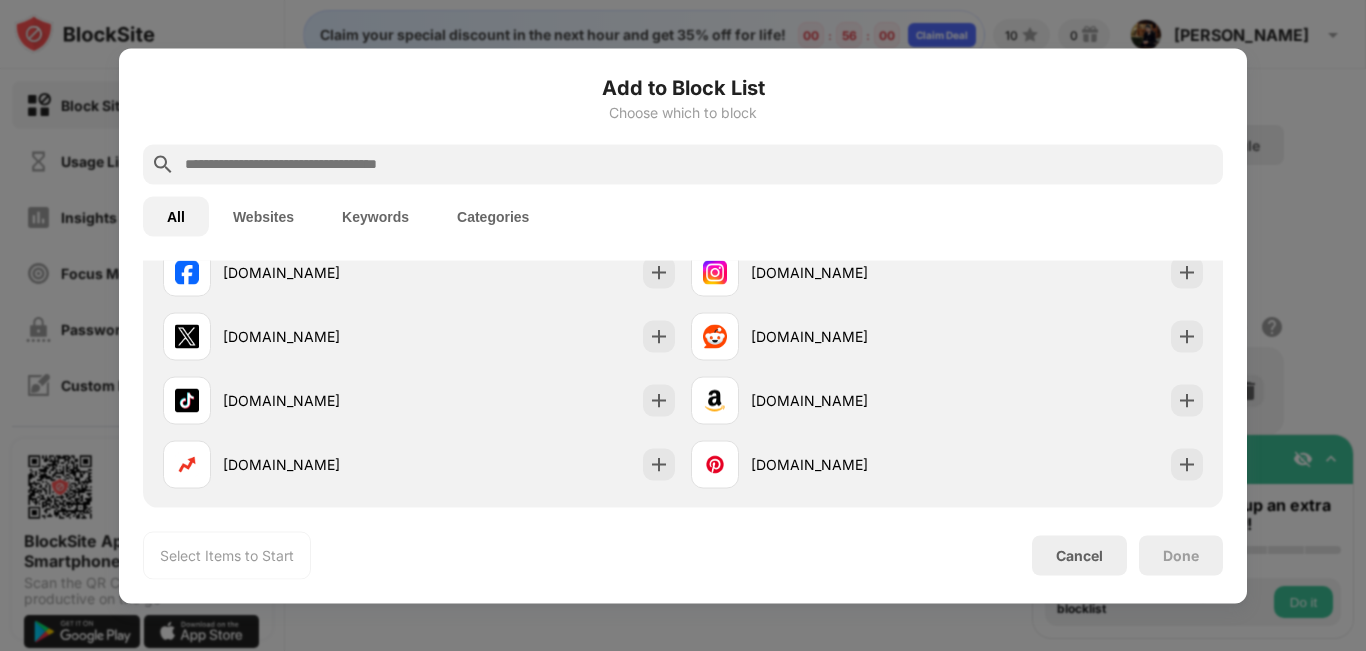 scroll, scrollTop: 437, scrollLeft: 0, axis: vertical 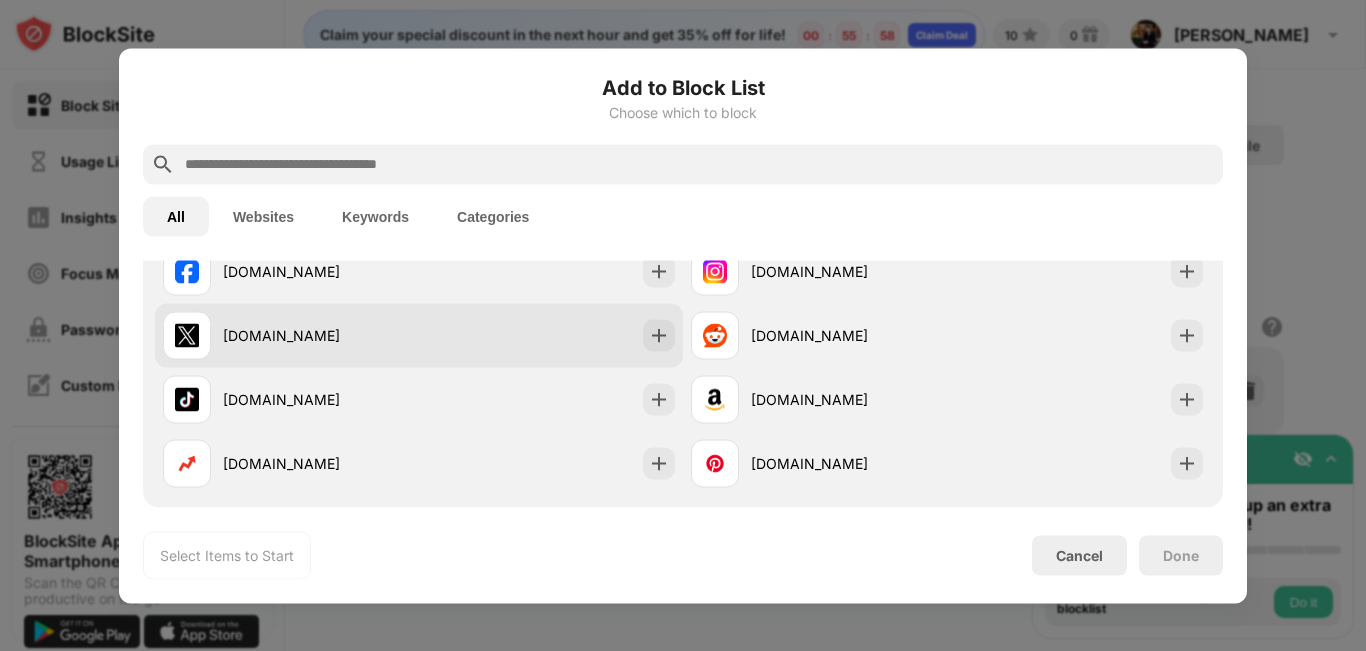 click at bounding box center (659, 335) 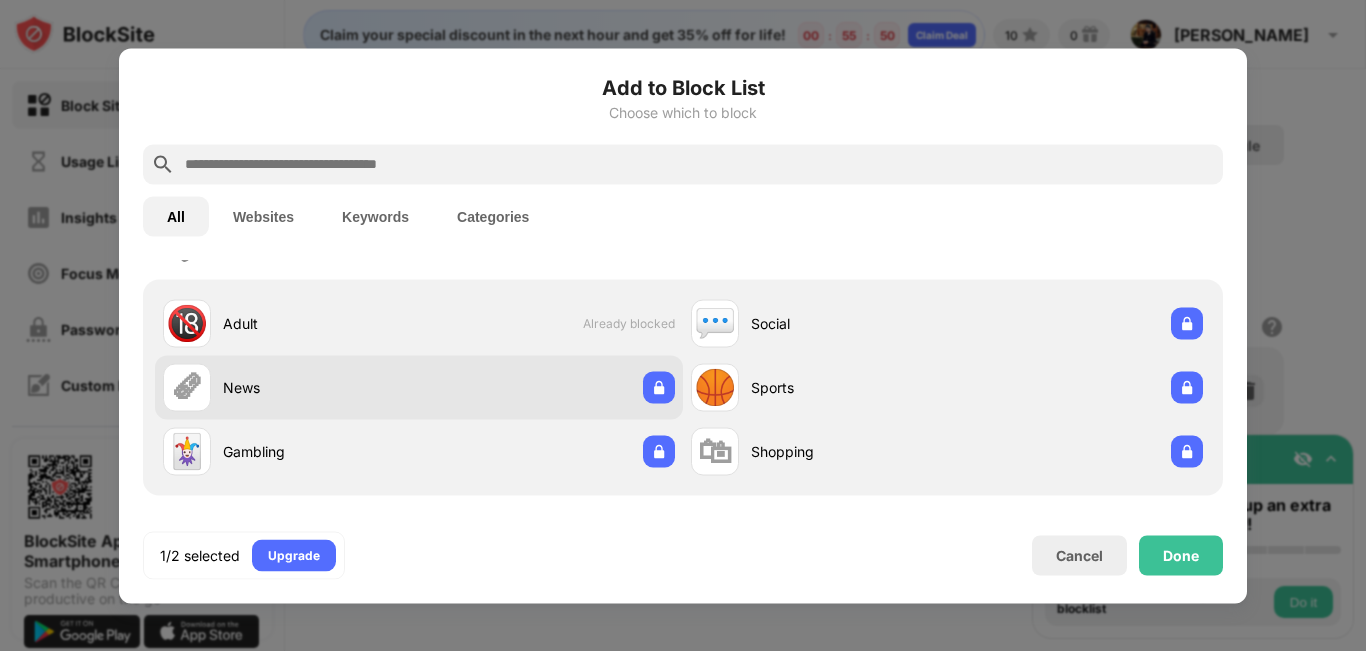 scroll, scrollTop: 0, scrollLeft: 0, axis: both 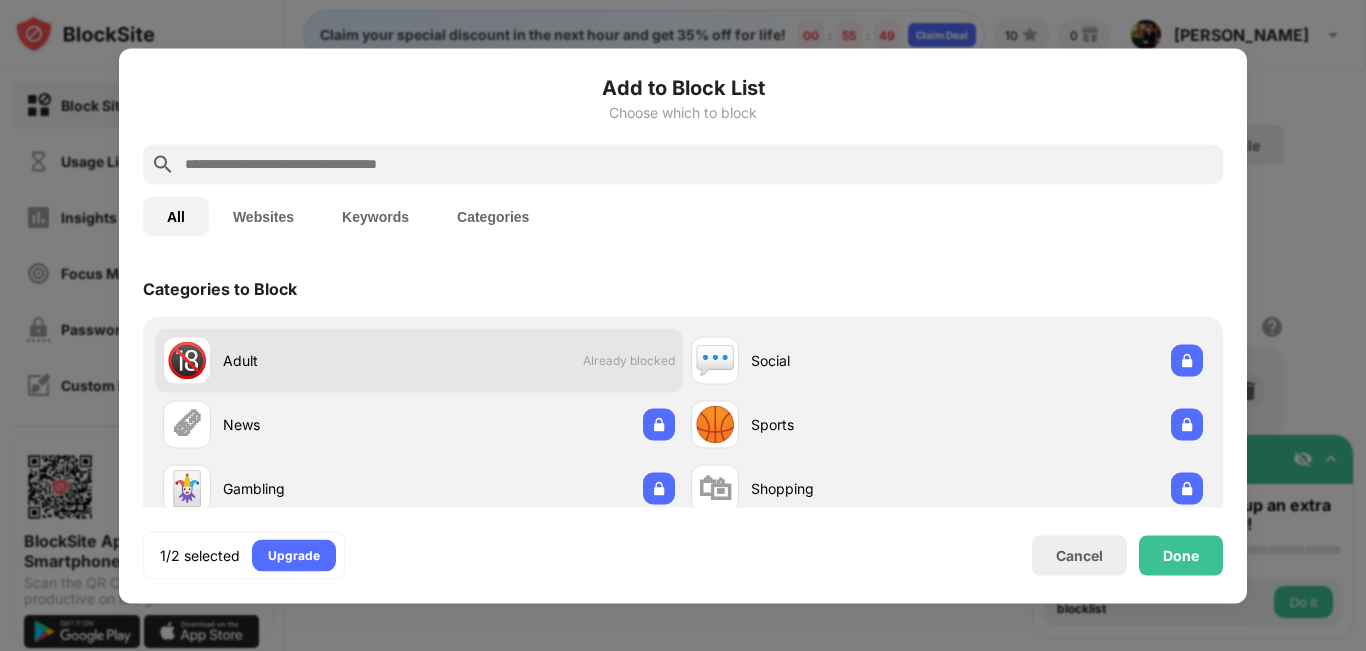 click on "Already blocked" at bounding box center [629, 360] 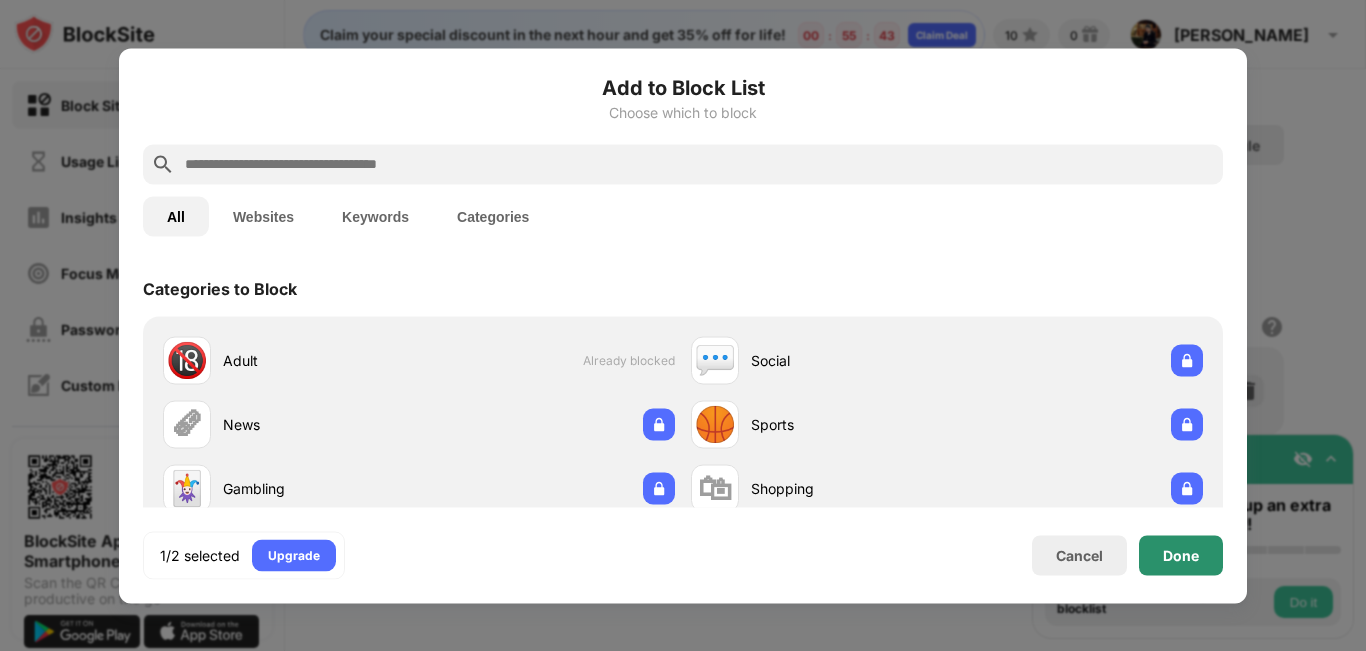 click on "Done" at bounding box center [1181, 555] 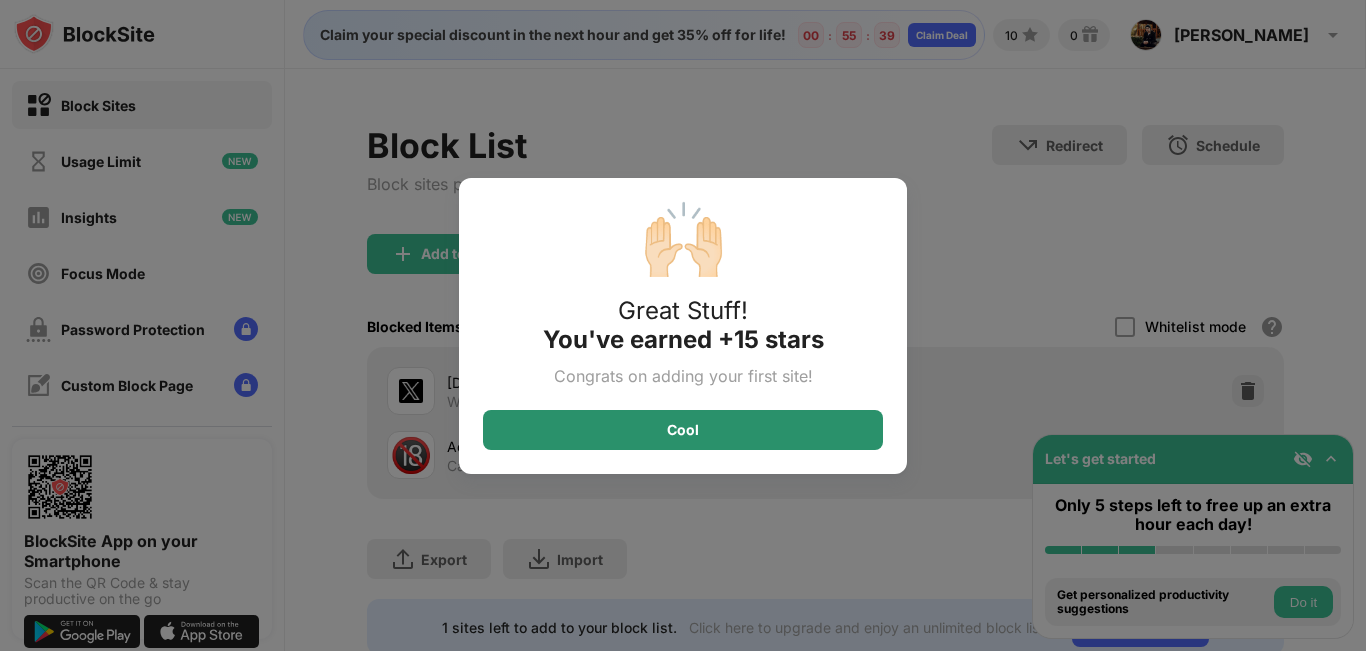 click on "Cool" at bounding box center (683, 430) 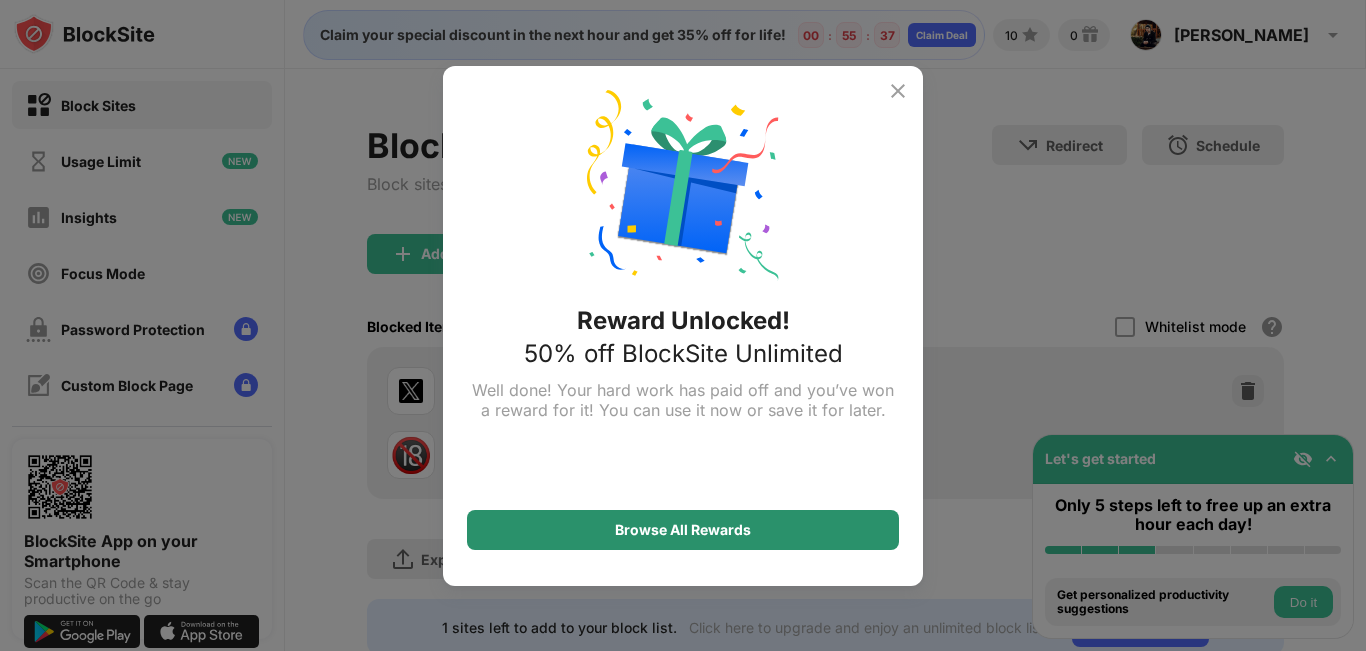 click on "Browse All Rewards" at bounding box center [683, 530] 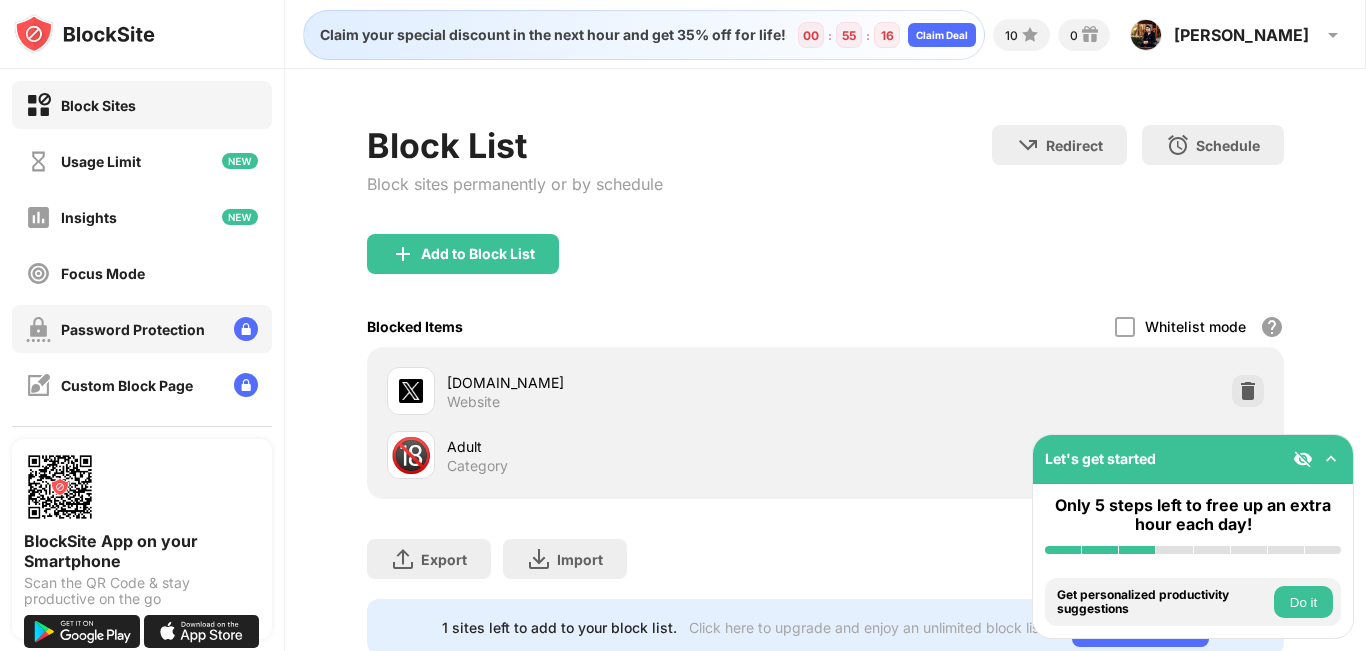 click on "Password Protection" at bounding box center [133, 329] 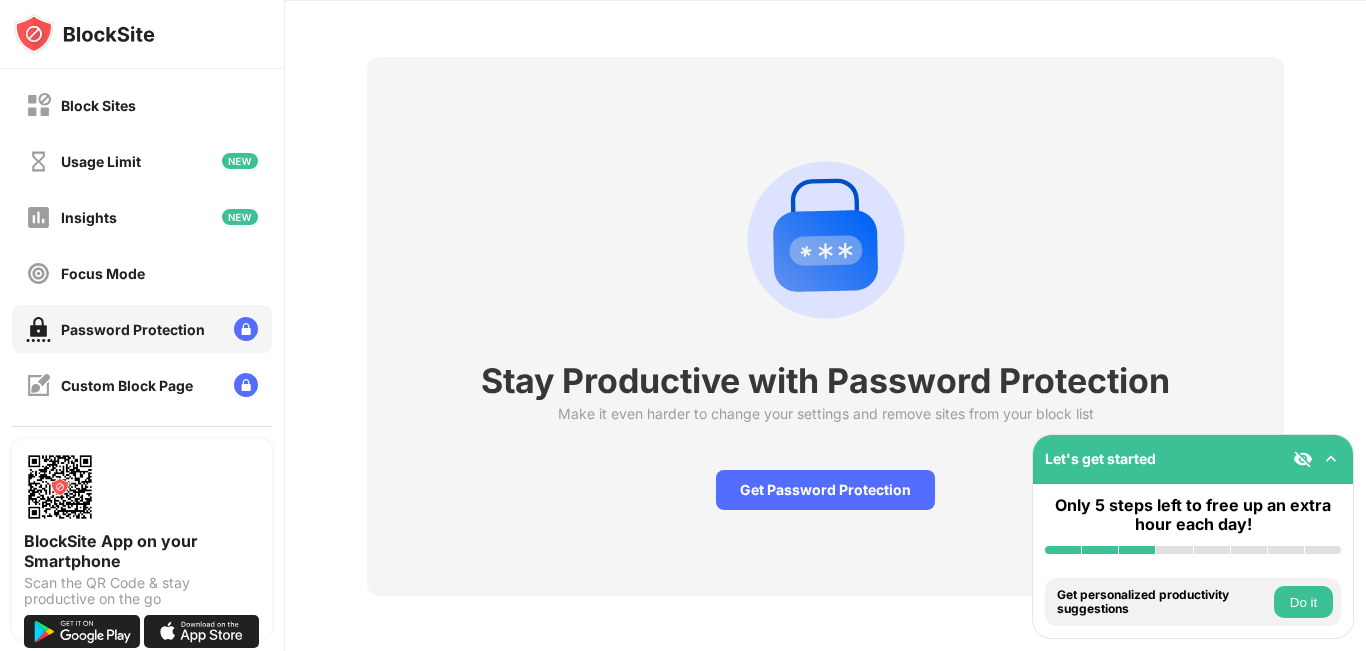 scroll, scrollTop: 84, scrollLeft: 0, axis: vertical 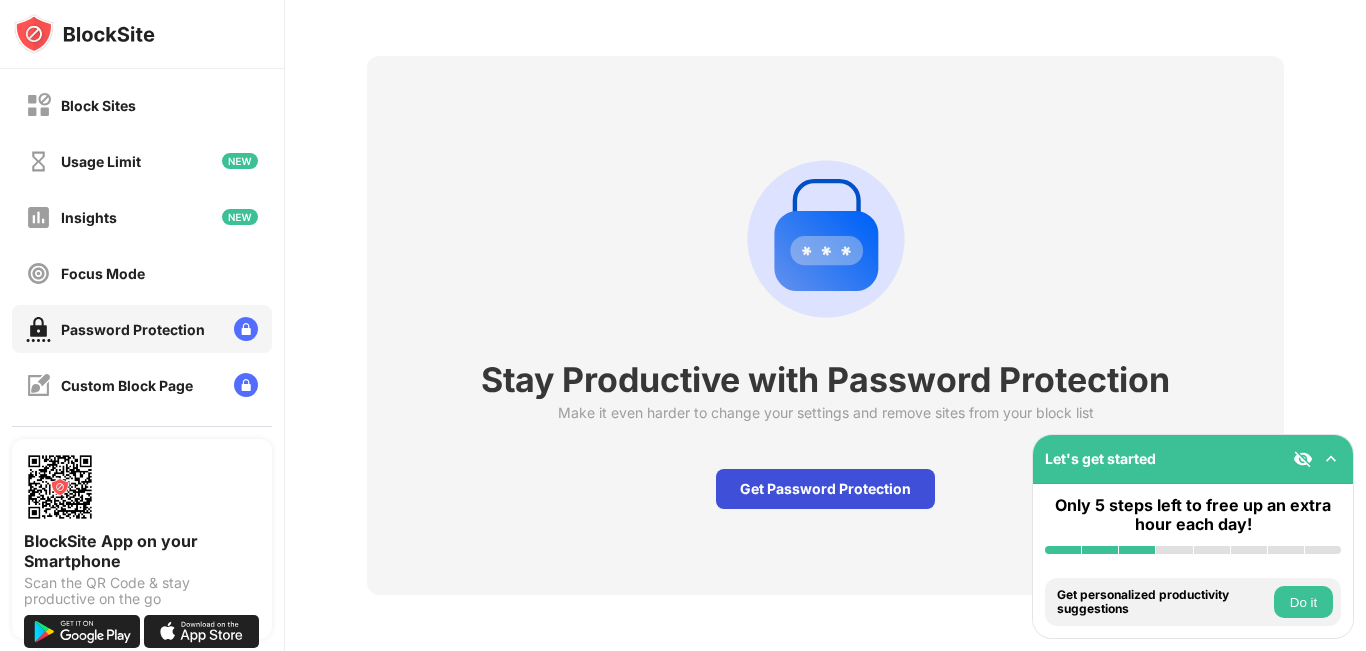 click on "Get Password Protection" at bounding box center (825, 489) 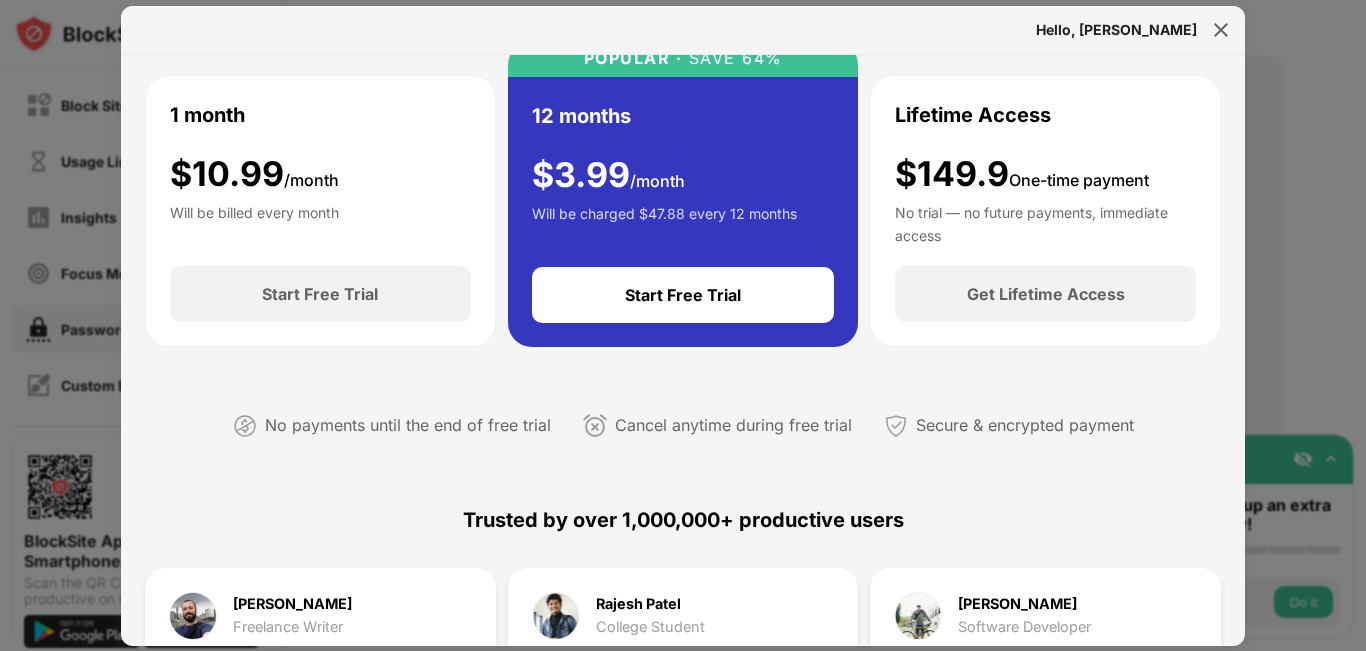 scroll, scrollTop: 100, scrollLeft: 0, axis: vertical 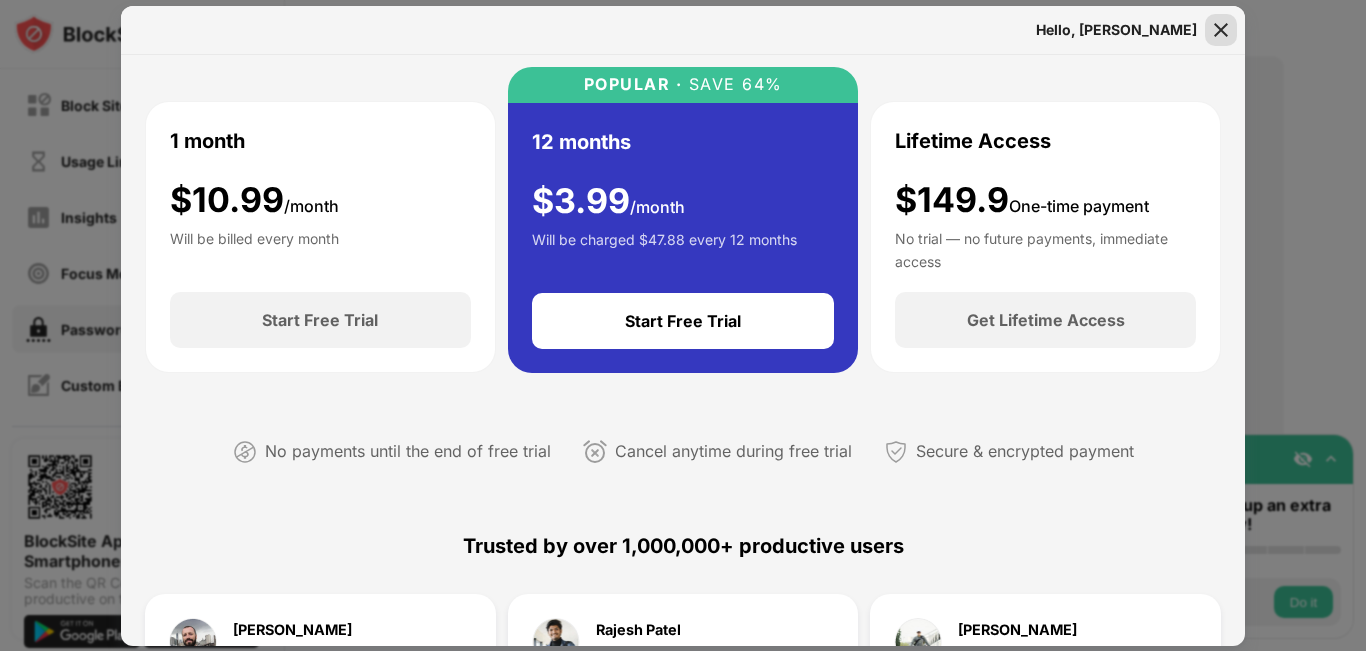 click at bounding box center [1221, 30] 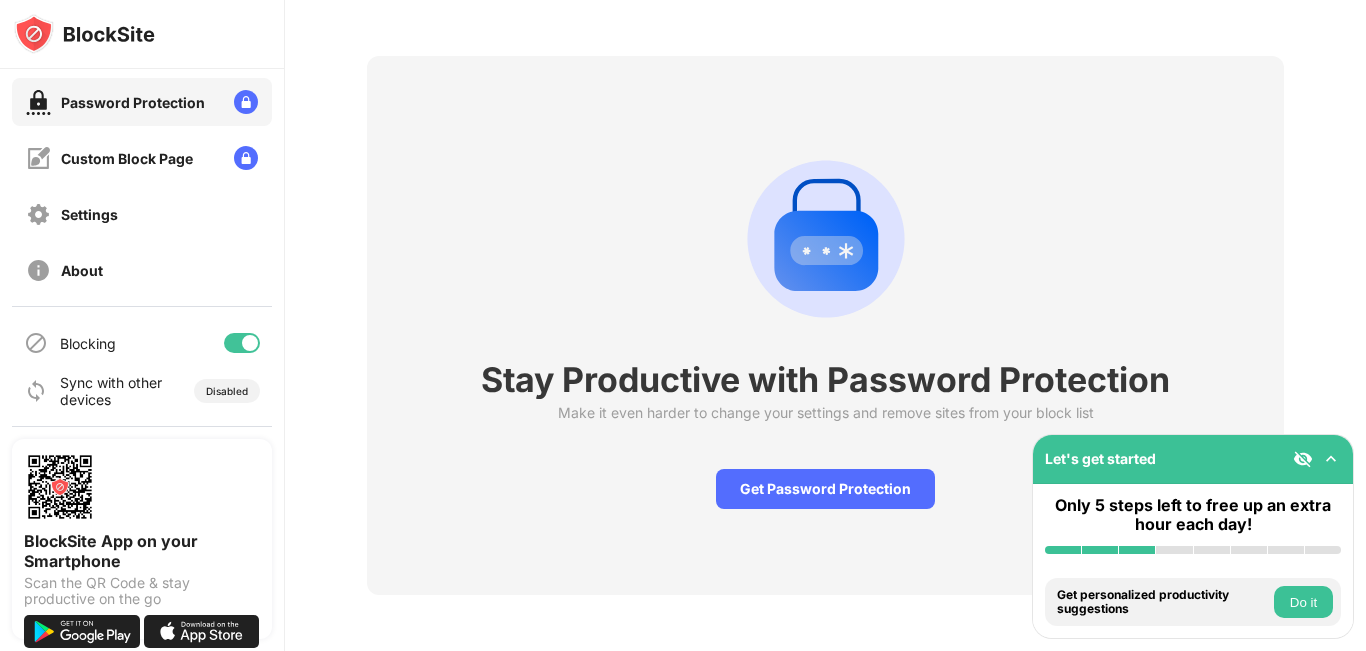 scroll, scrollTop: 228, scrollLeft: 0, axis: vertical 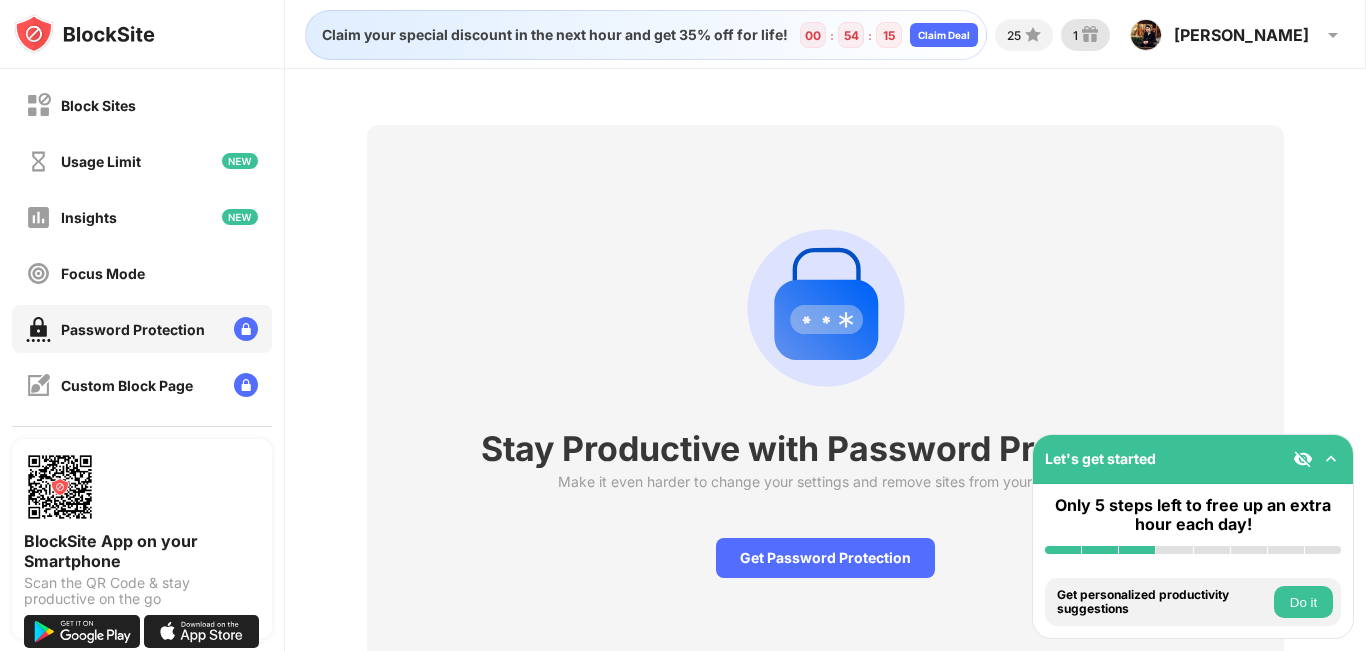click on "1" at bounding box center (1075, 35) 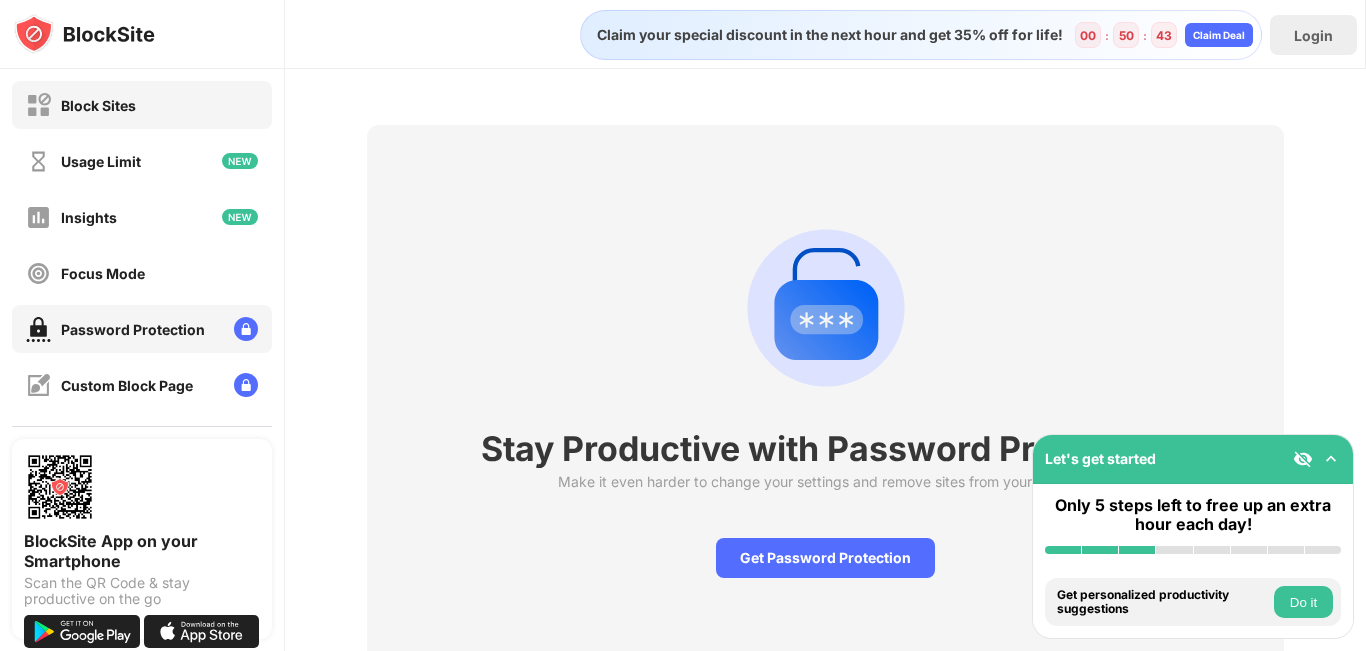 click on "Block Sites" at bounding box center [142, 105] 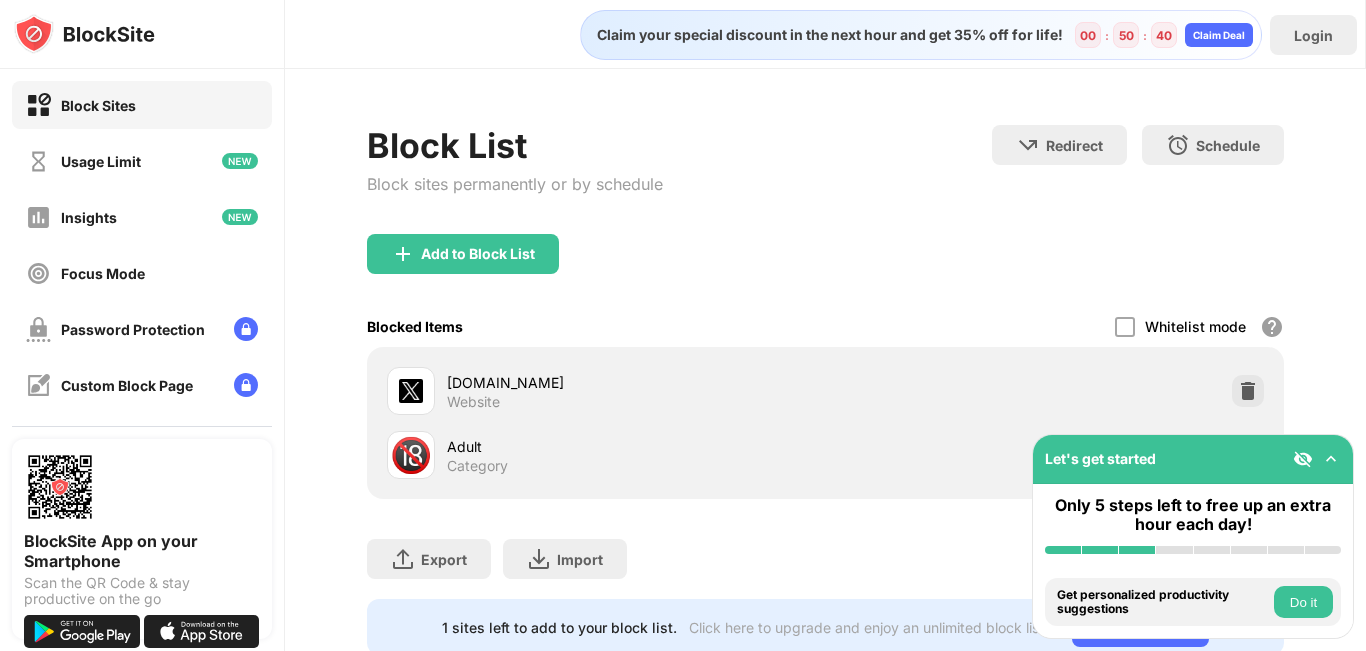 scroll, scrollTop: 75, scrollLeft: 0, axis: vertical 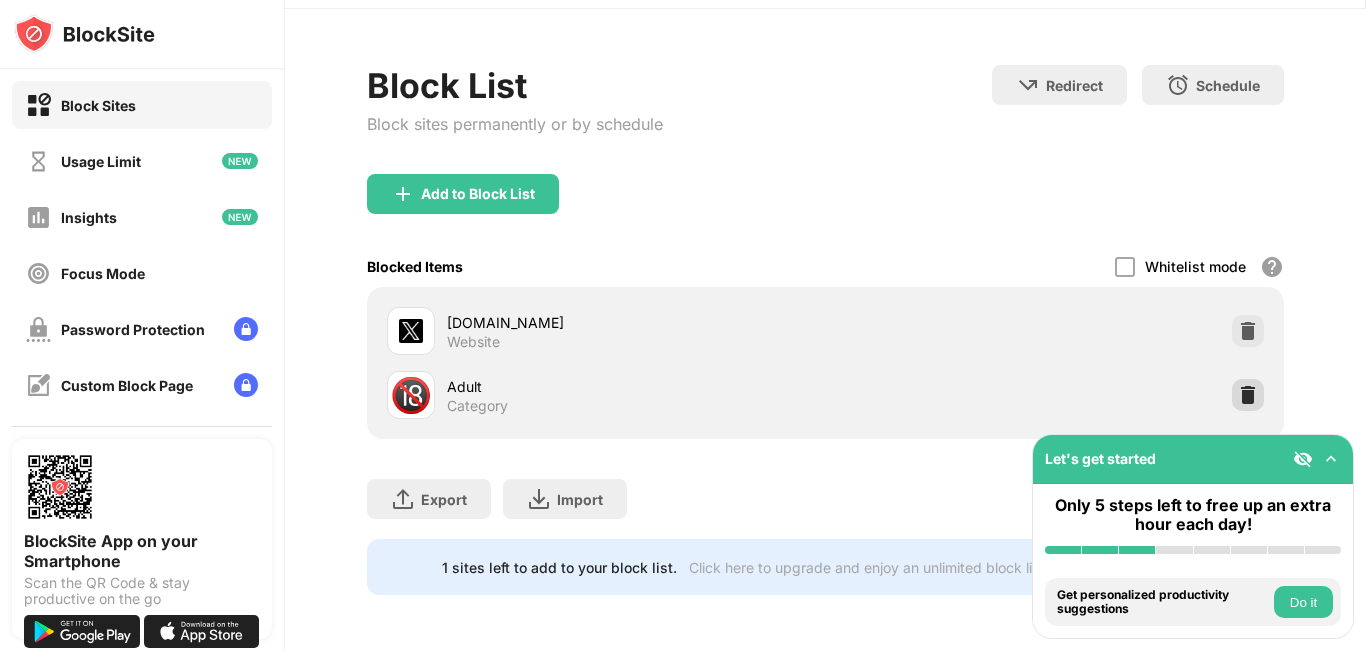 click at bounding box center (1248, 395) 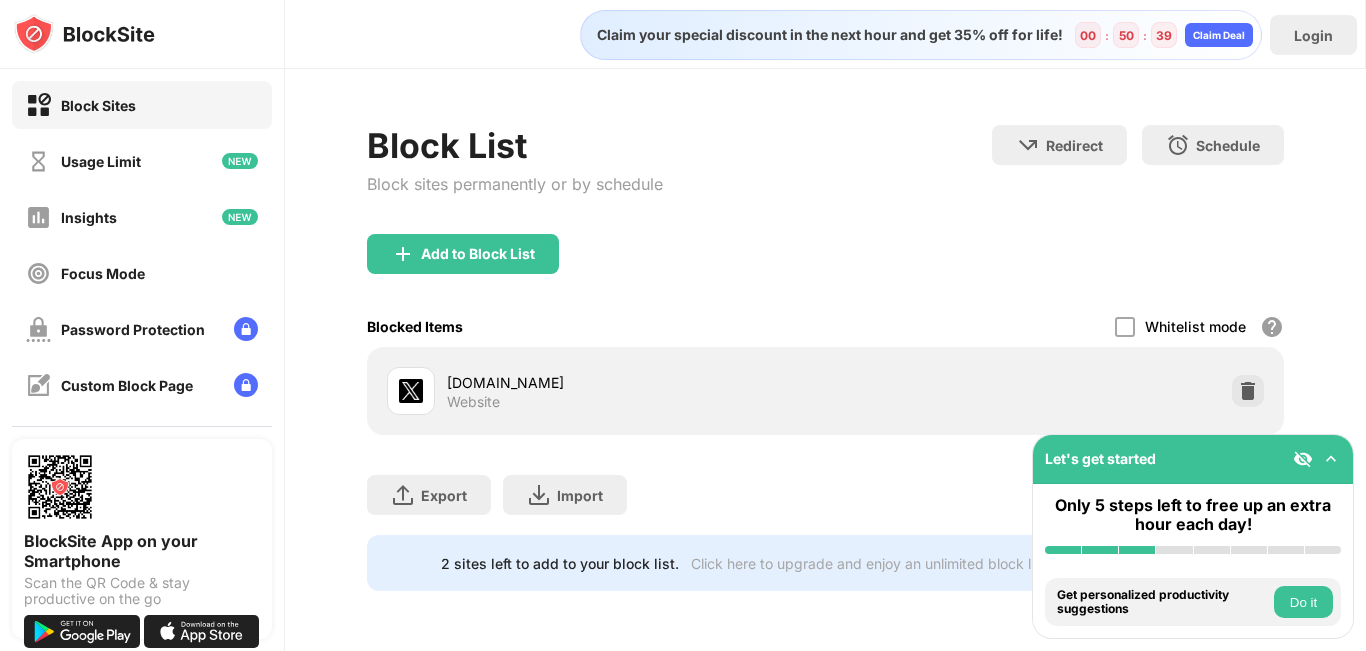 scroll, scrollTop: 0, scrollLeft: 0, axis: both 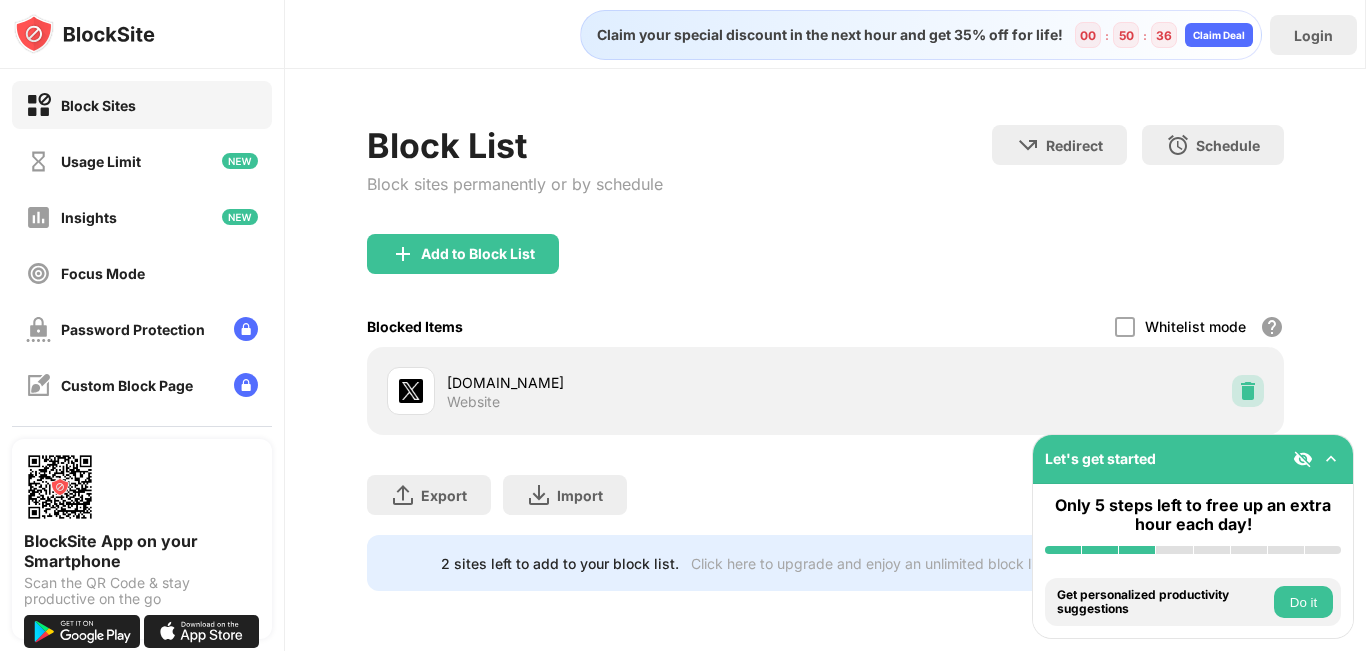 click at bounding box center [1248, 391] 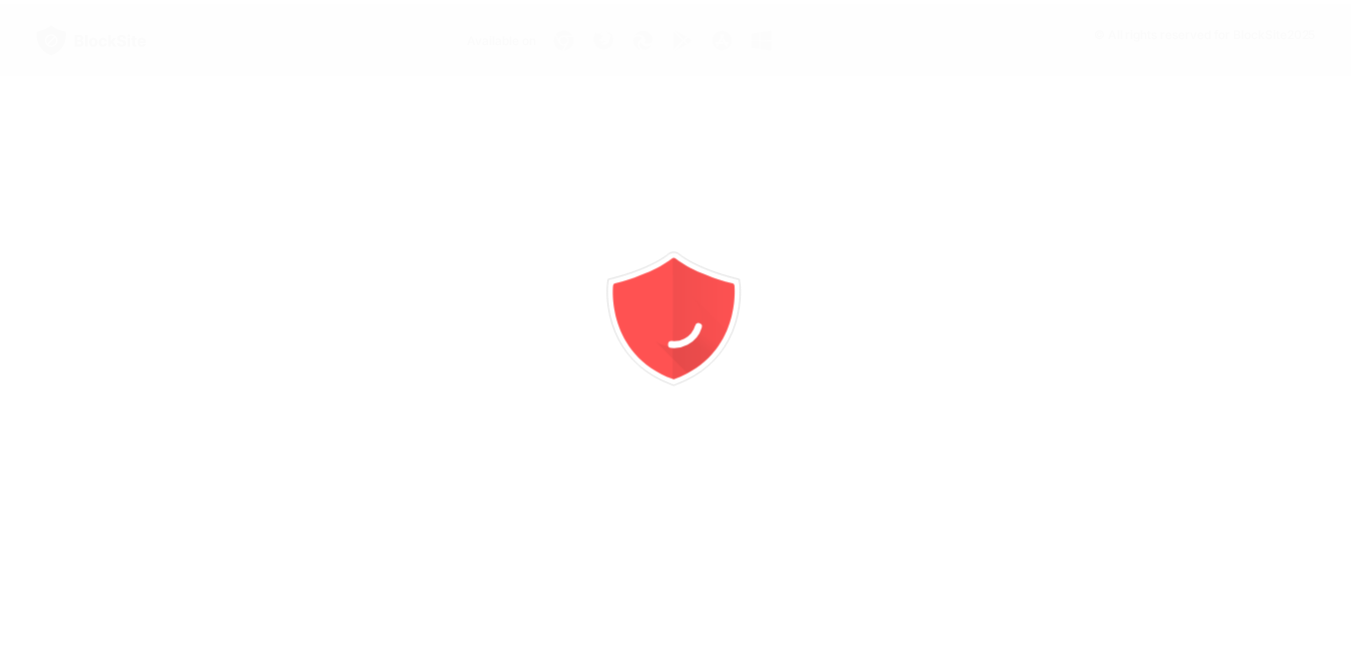 scroll, scrollTop: 0, scrollLeft: 0, axis: both 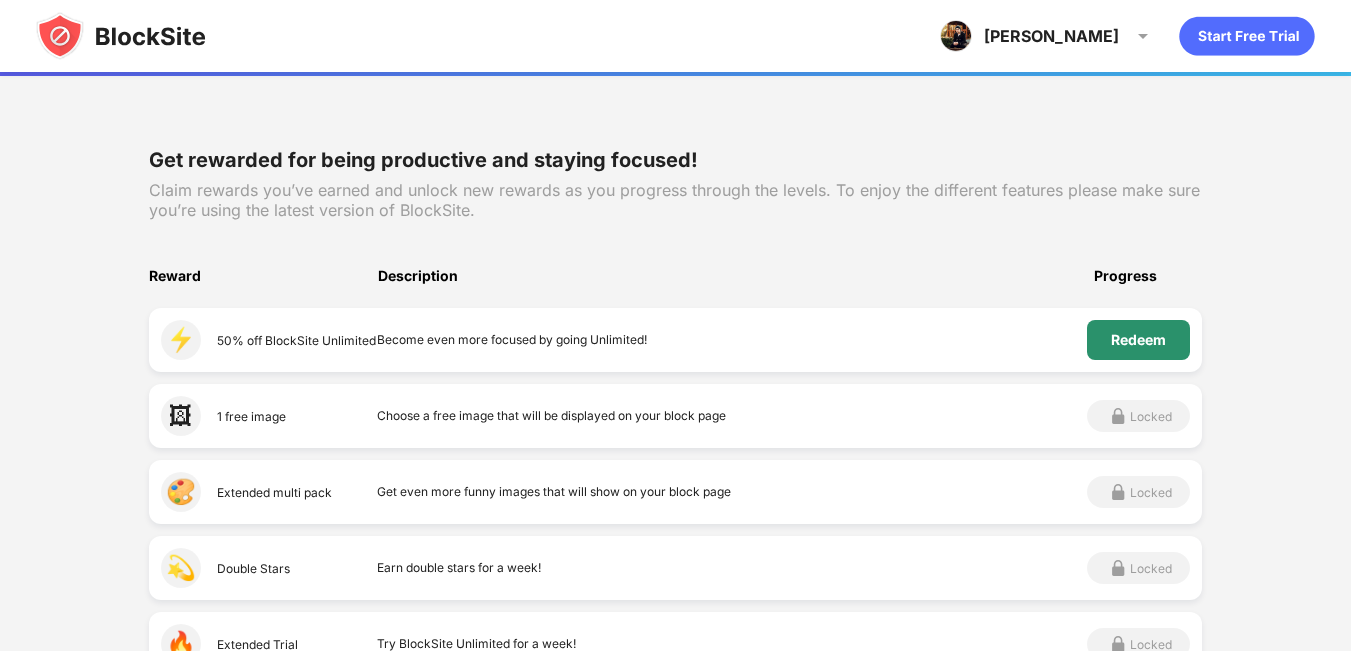 click on "Redeem" at bounding box center [1138, 340] 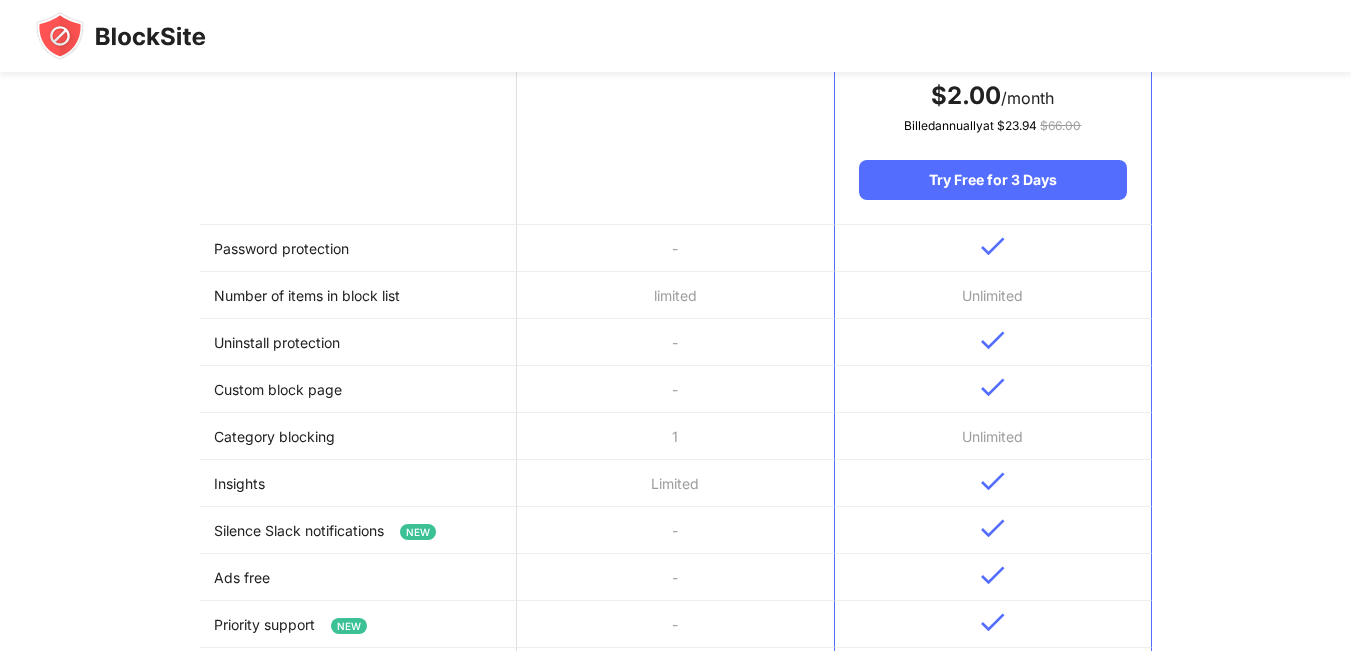 scroll, scrollTop: 200, scrollLeft: 0, axis: vertical 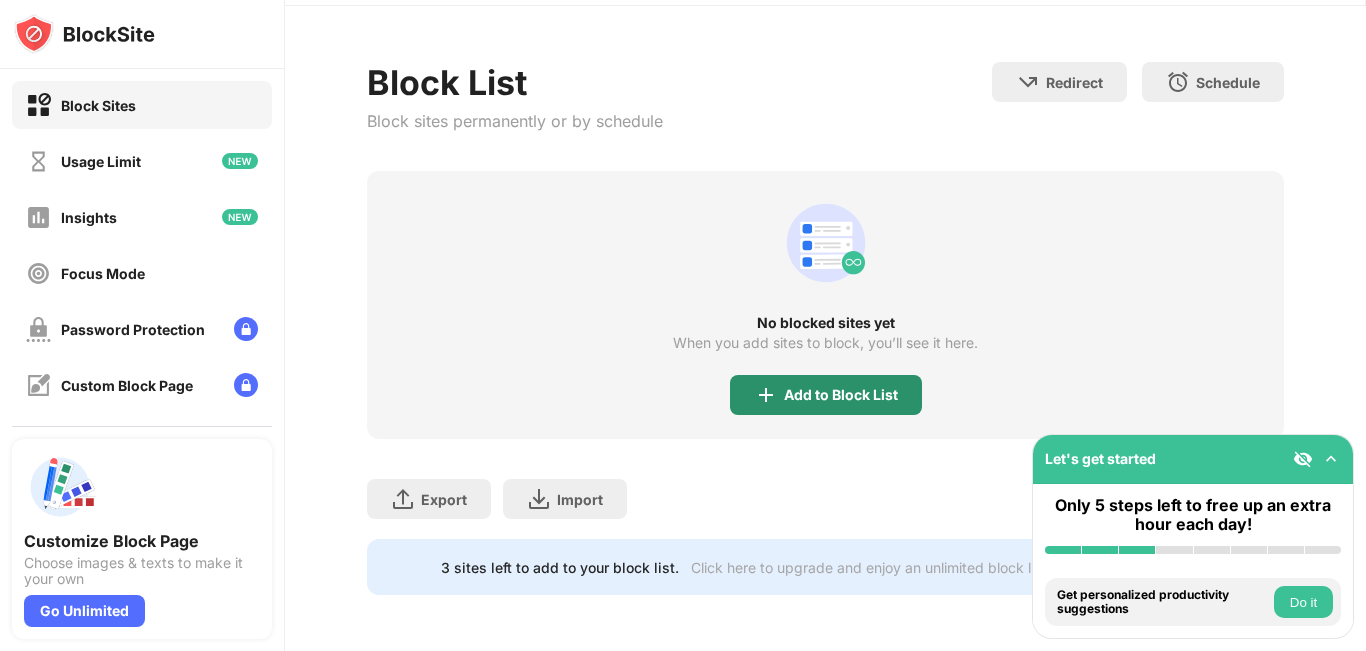drag, startPoint x: 796, startPoint y: 360, endPoint x: 798, endPoint y: 371, distance: 11.18034 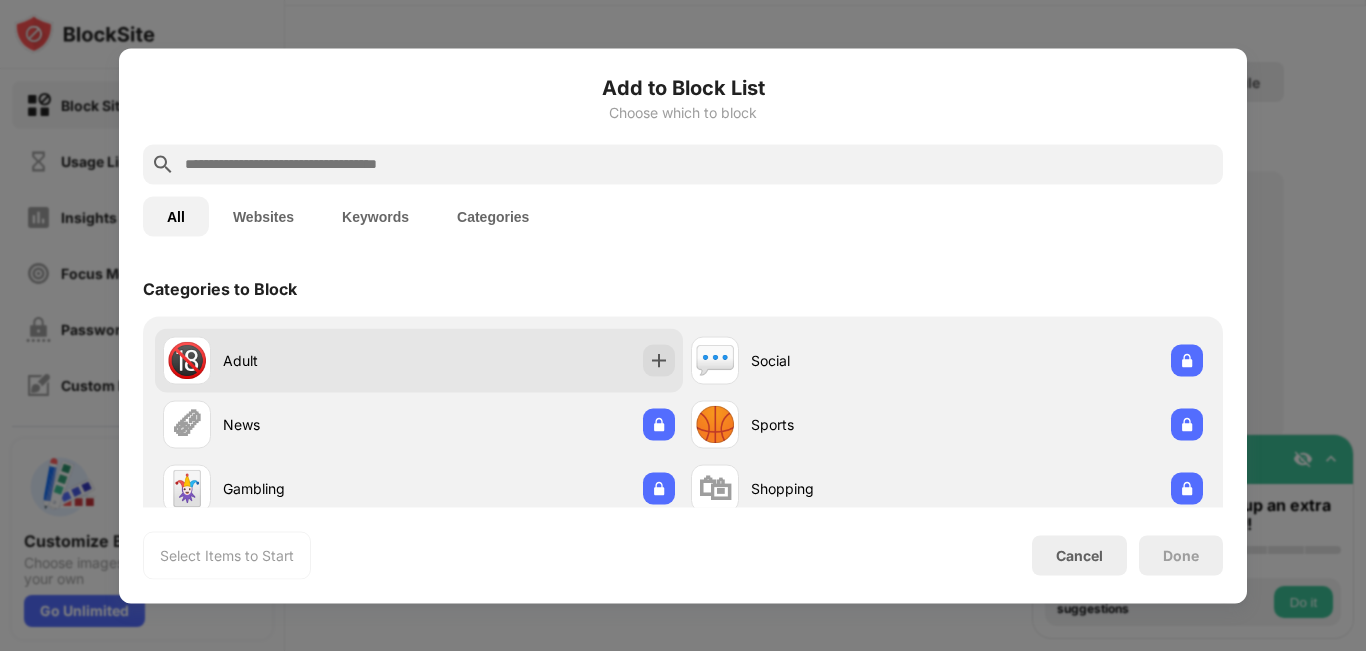 click at bounding box center (659, 360) 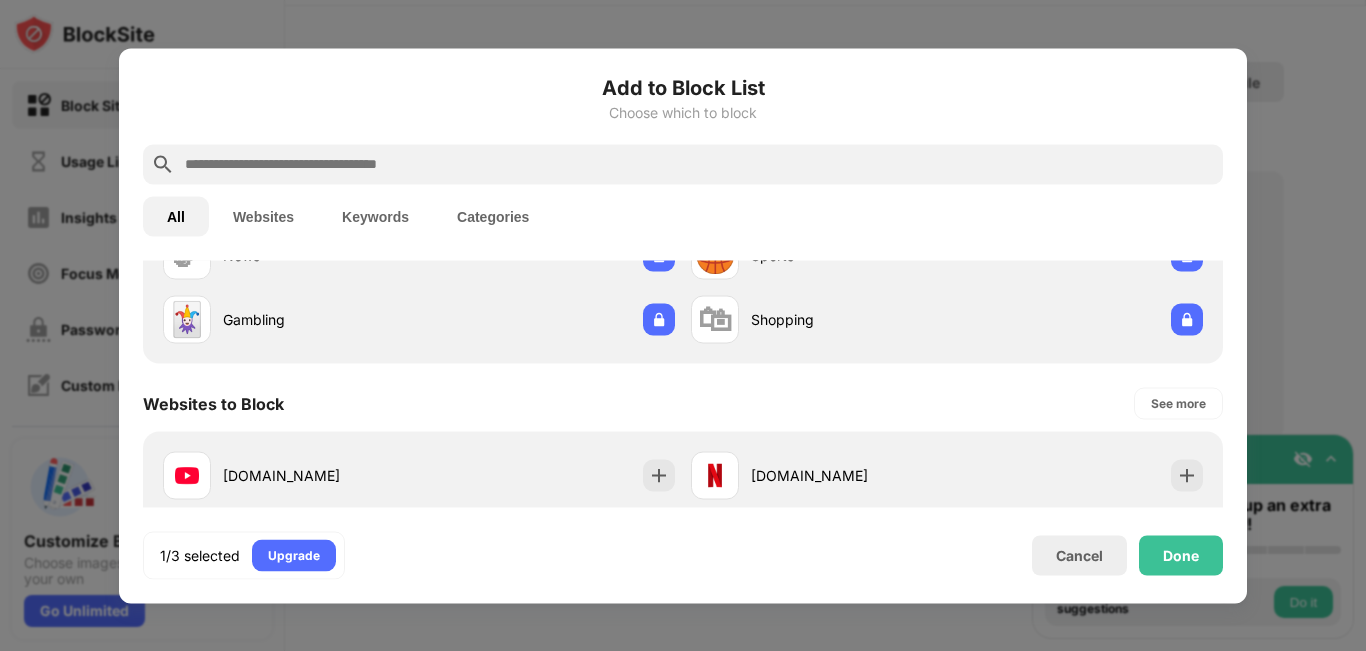 scroll, scrollTop: 200, scrollLeft: 0, axis: vertical 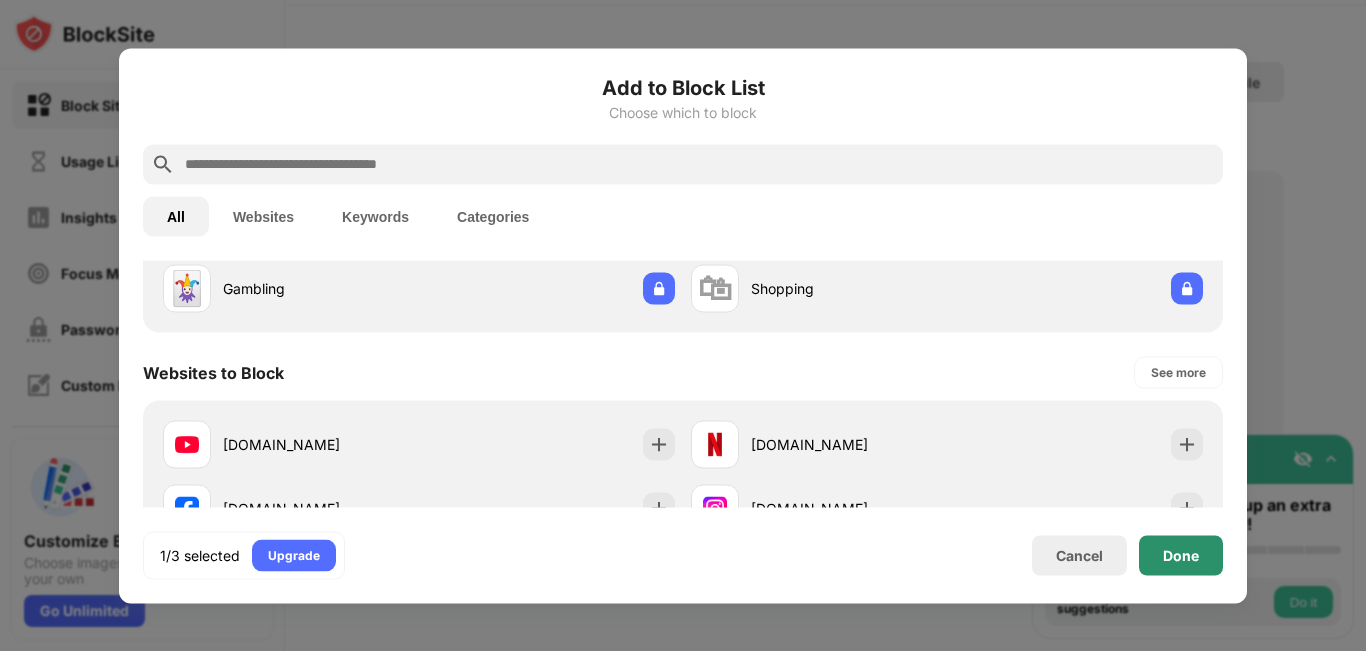click on "Done" at bounding box center [1181, 555] 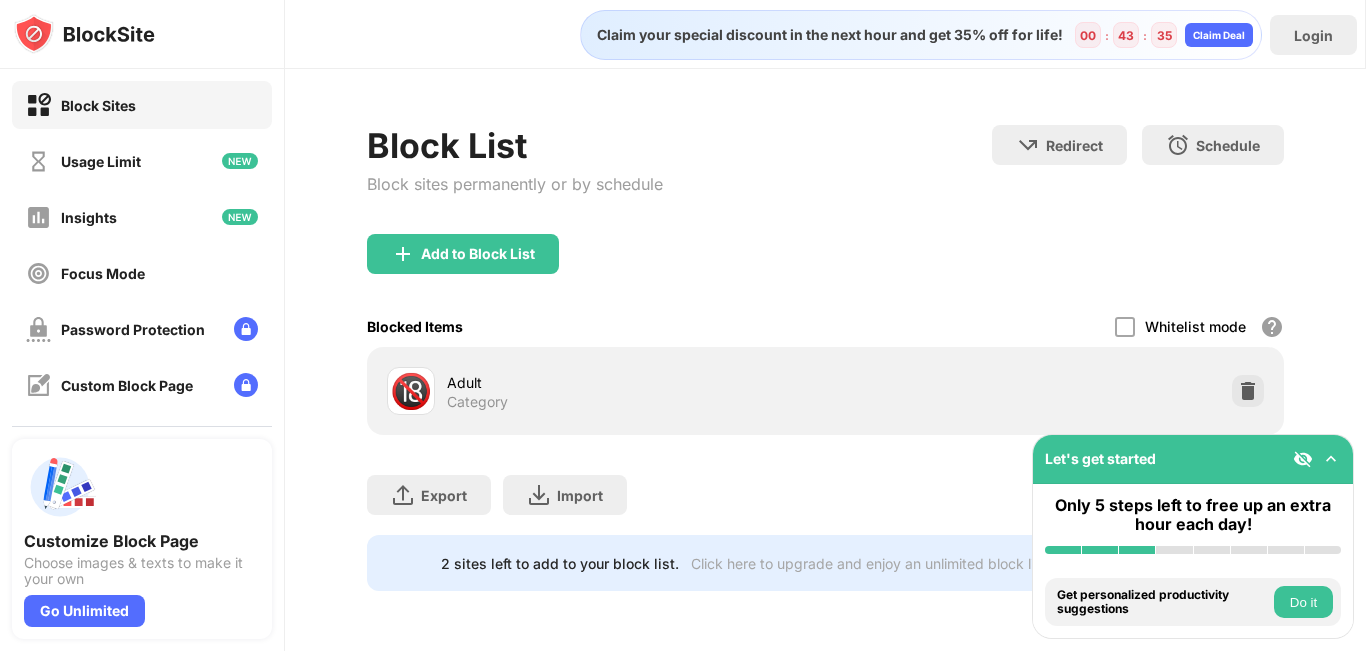 scroll, scrollTop: 0, scrollLeft: 0, axis: both 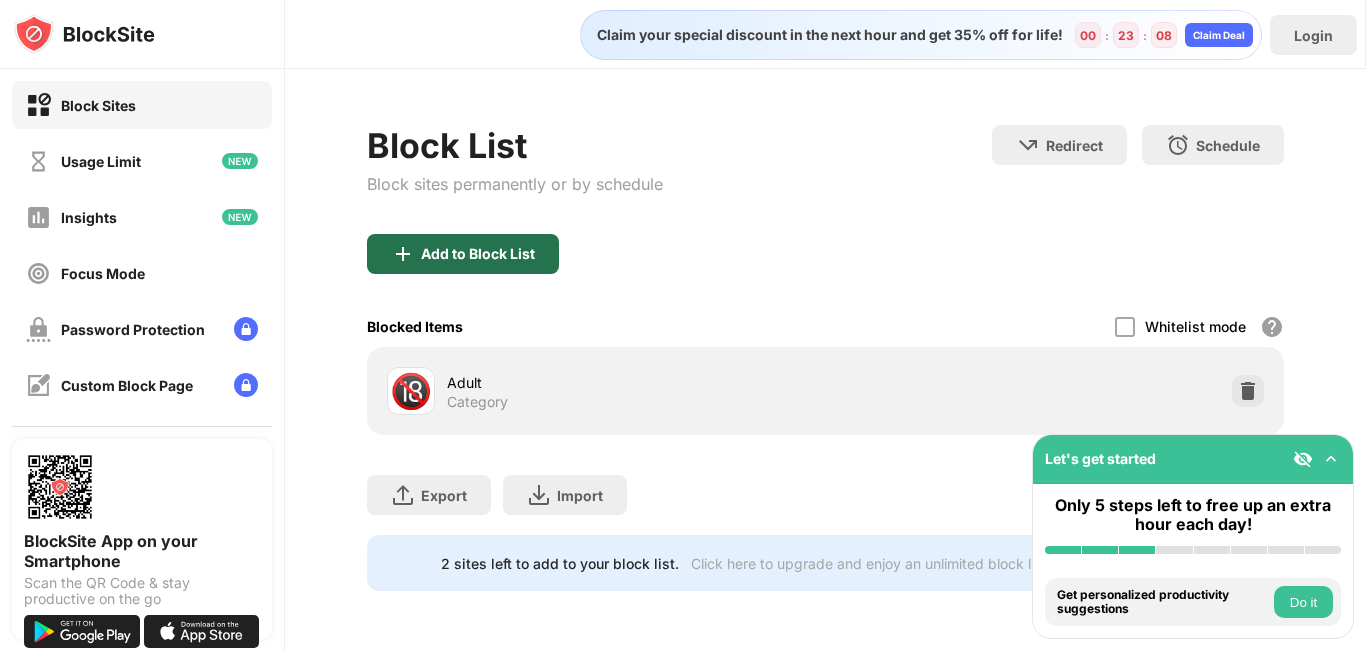 click on "Add to Block List" at bounding box center [463, 254] 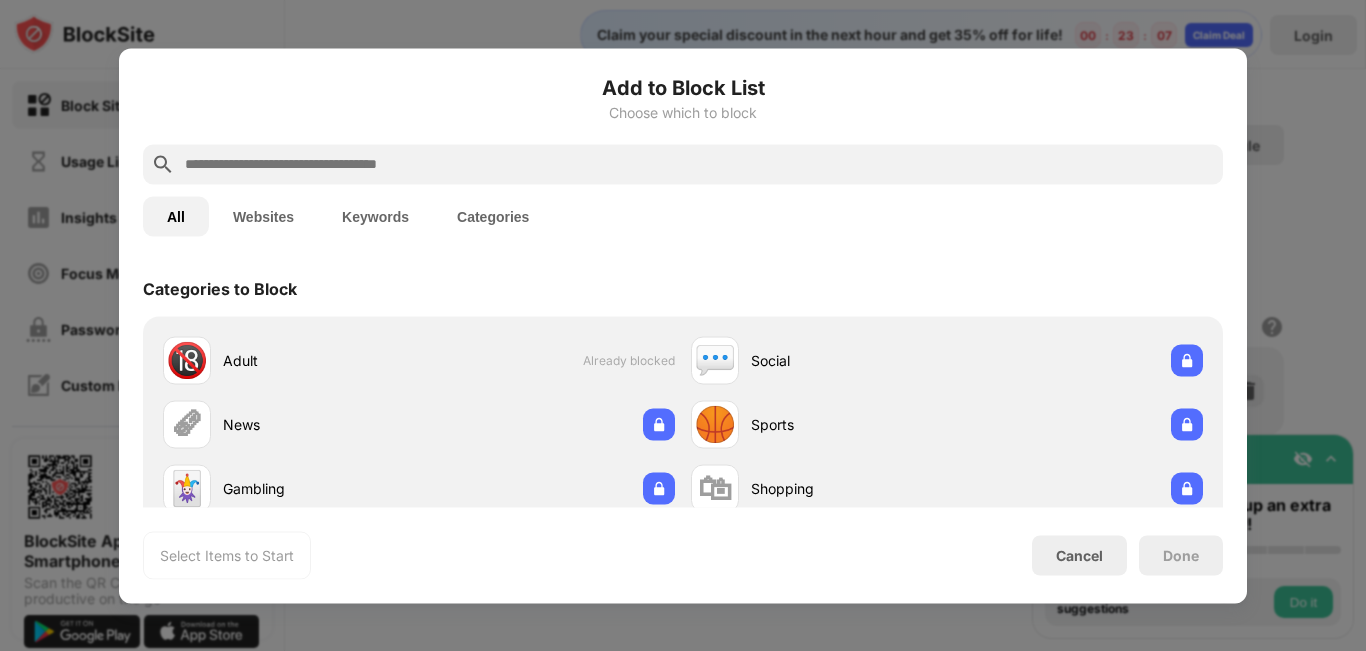 click at bounding box center [699, 164] 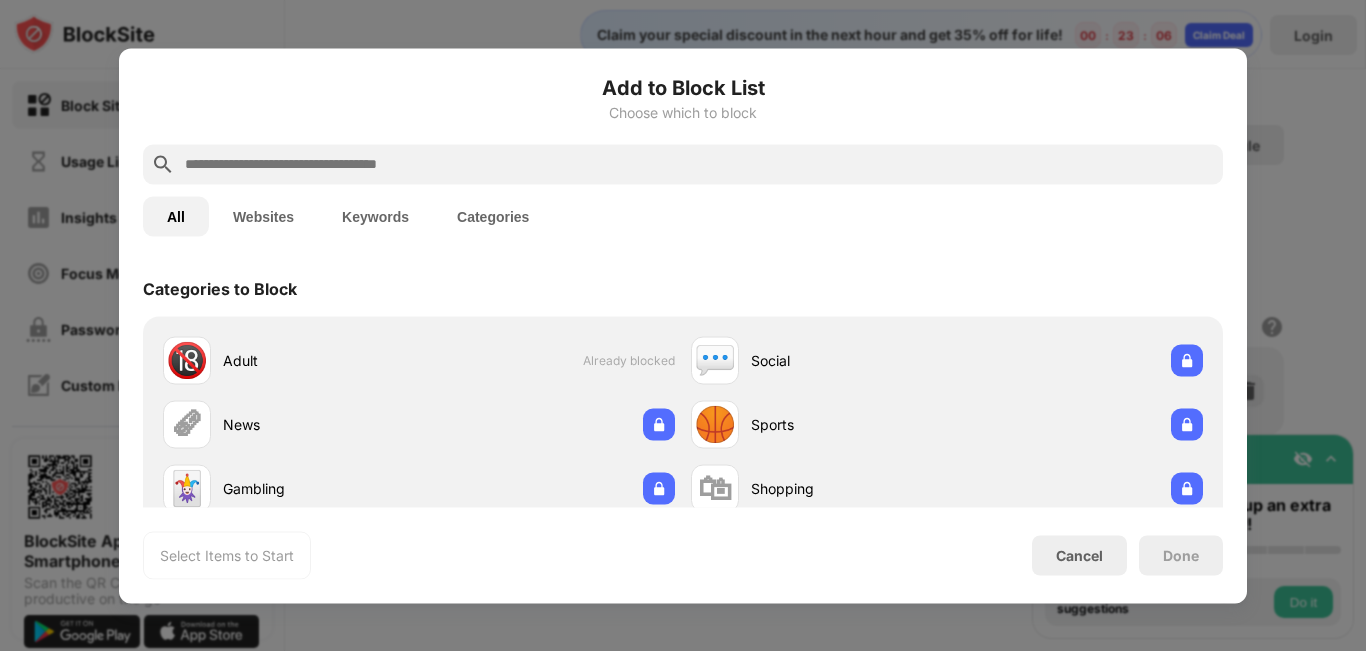 click at bounding box center [699, 164] 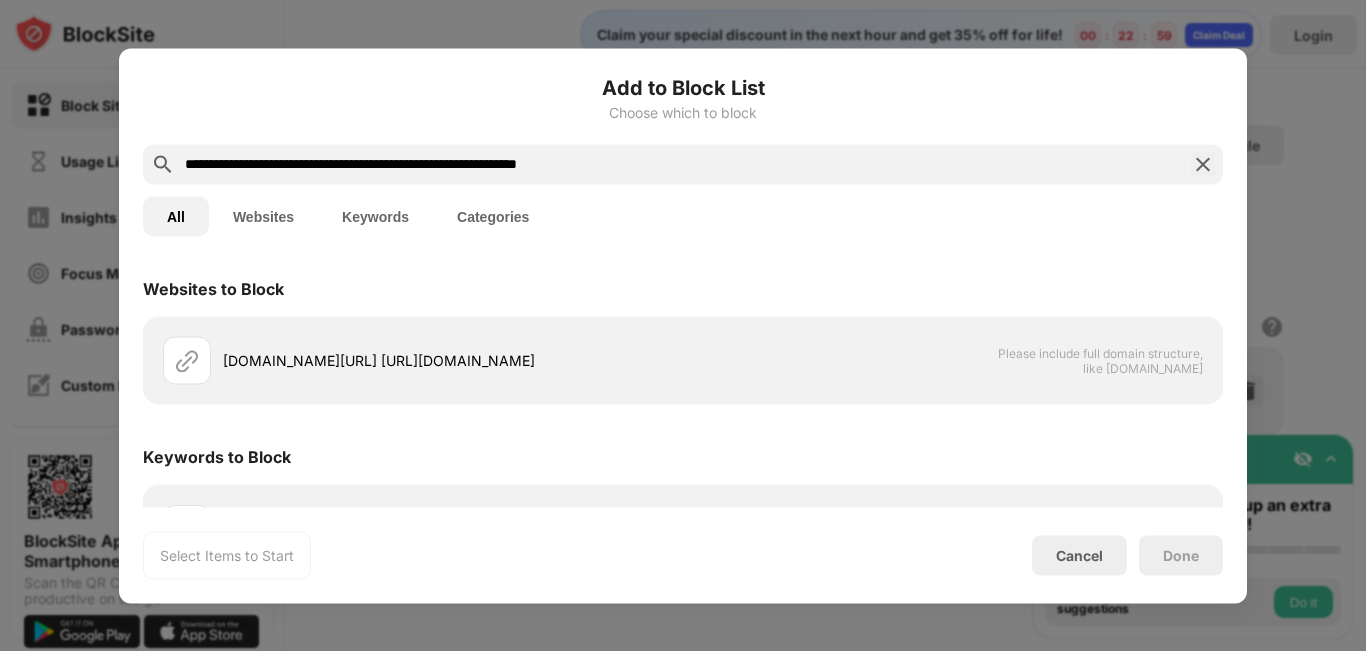 drag, startPoint x: 652, startPoint y: 163, endPoint x: 83, endPoint y: 170, distance: 569.043 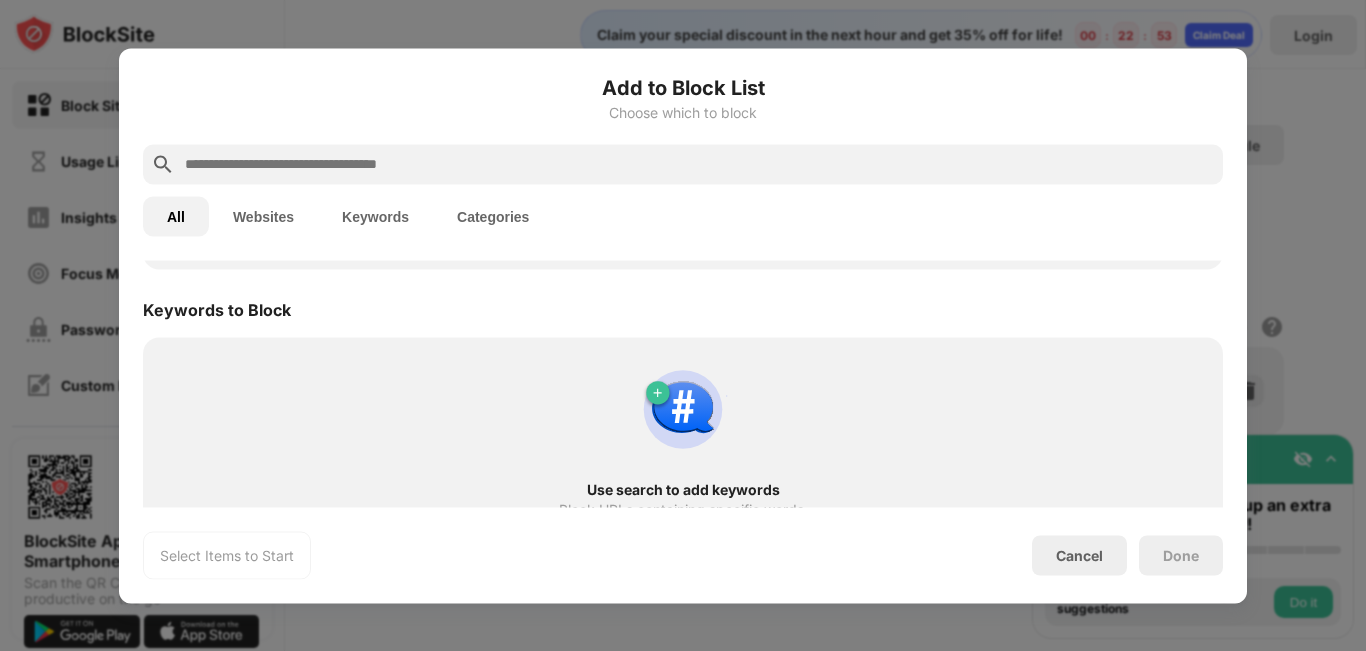 scroll, scrollTop: 1037, scrollLeft: 0, axis: vertical 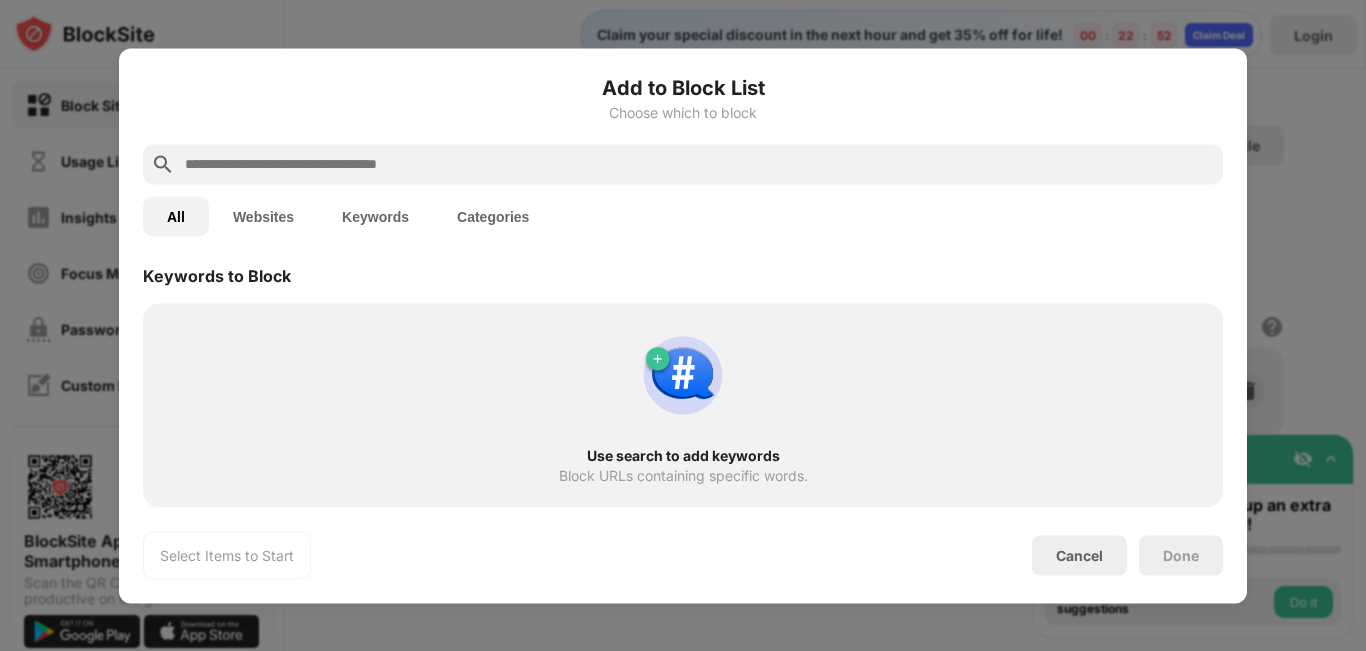 click on "Keywords" at bounding box center (375, 216) 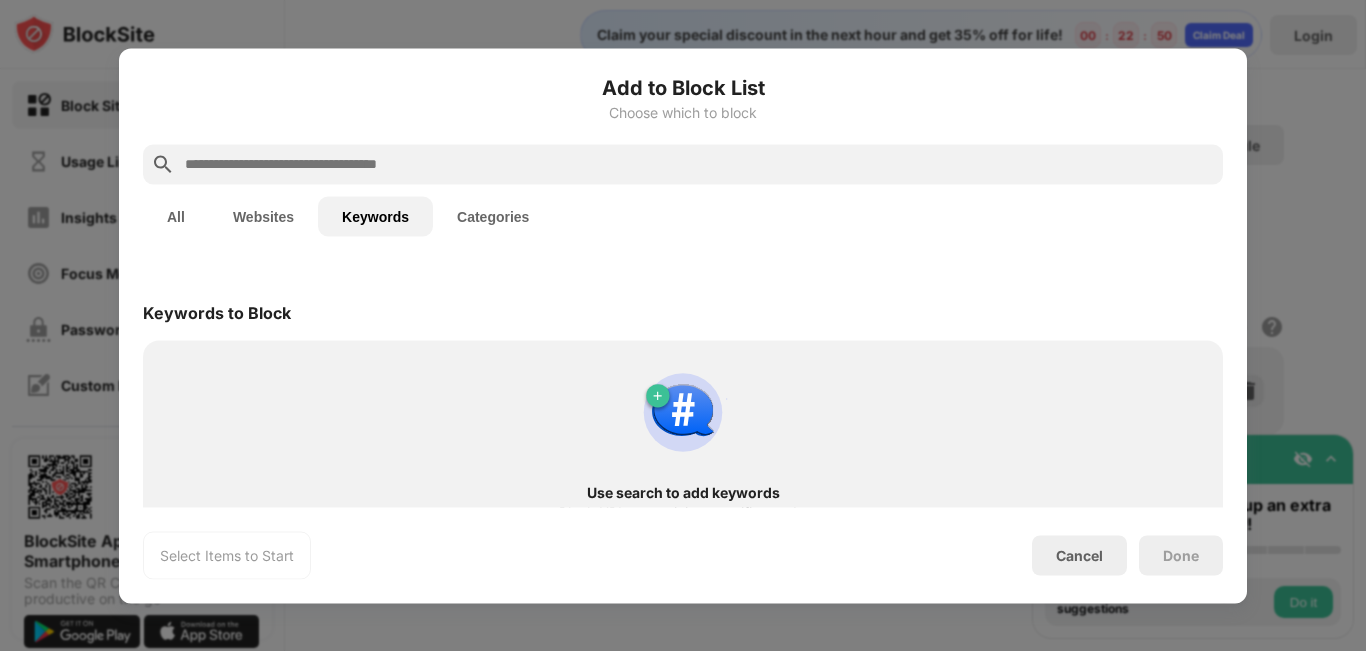 scroll, scrollTop: 37, scrollLeft: 0, axis: vertical 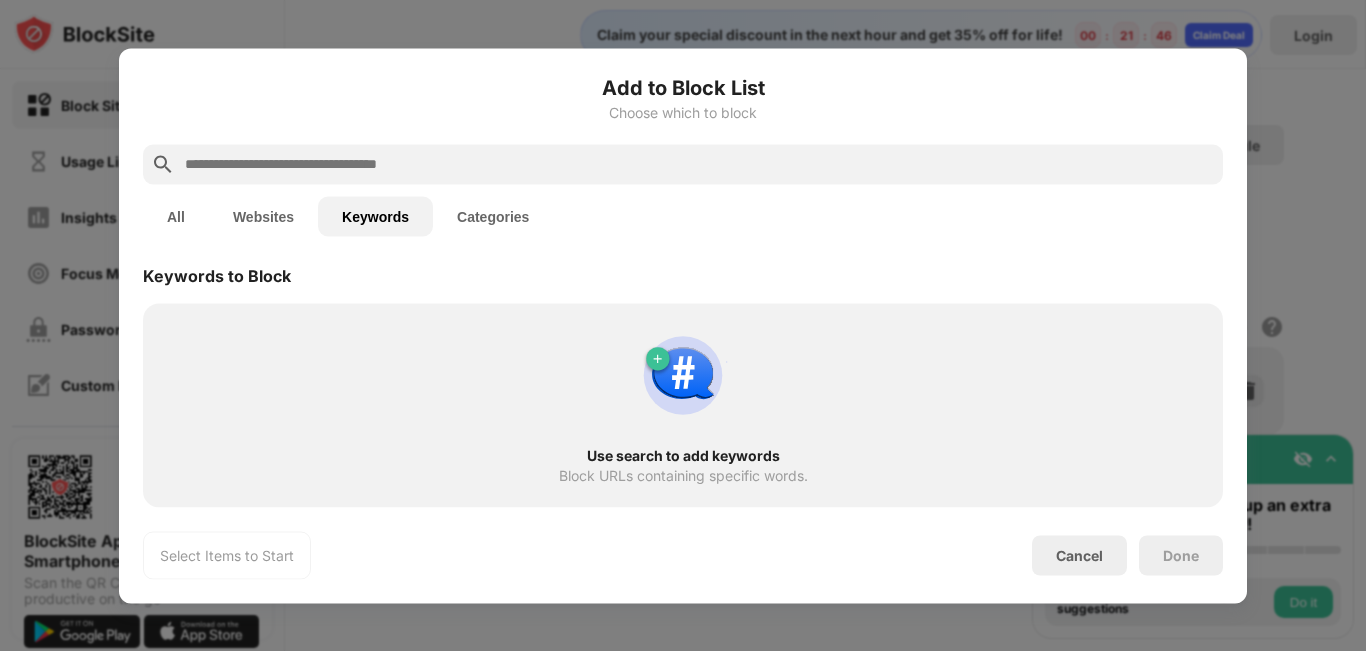 click at bounding box center [683, 325] 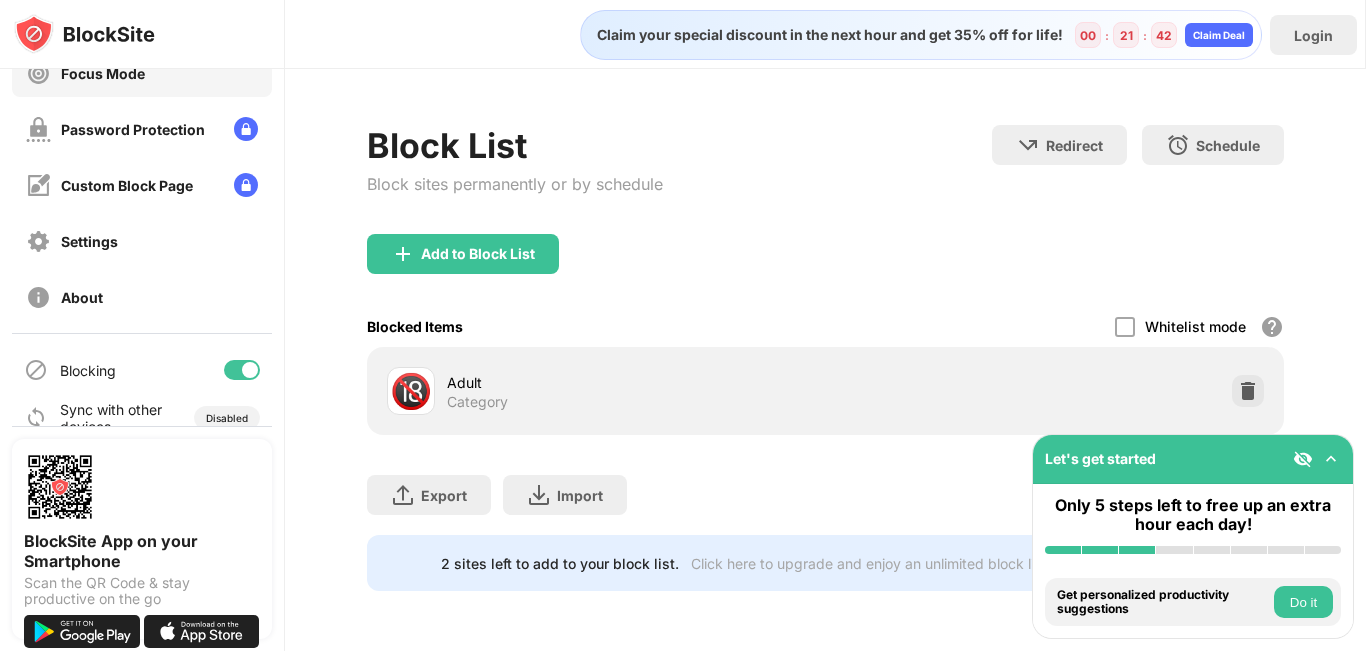 scroll, scrollTop: 0, scrollLeft: 0, axis: both 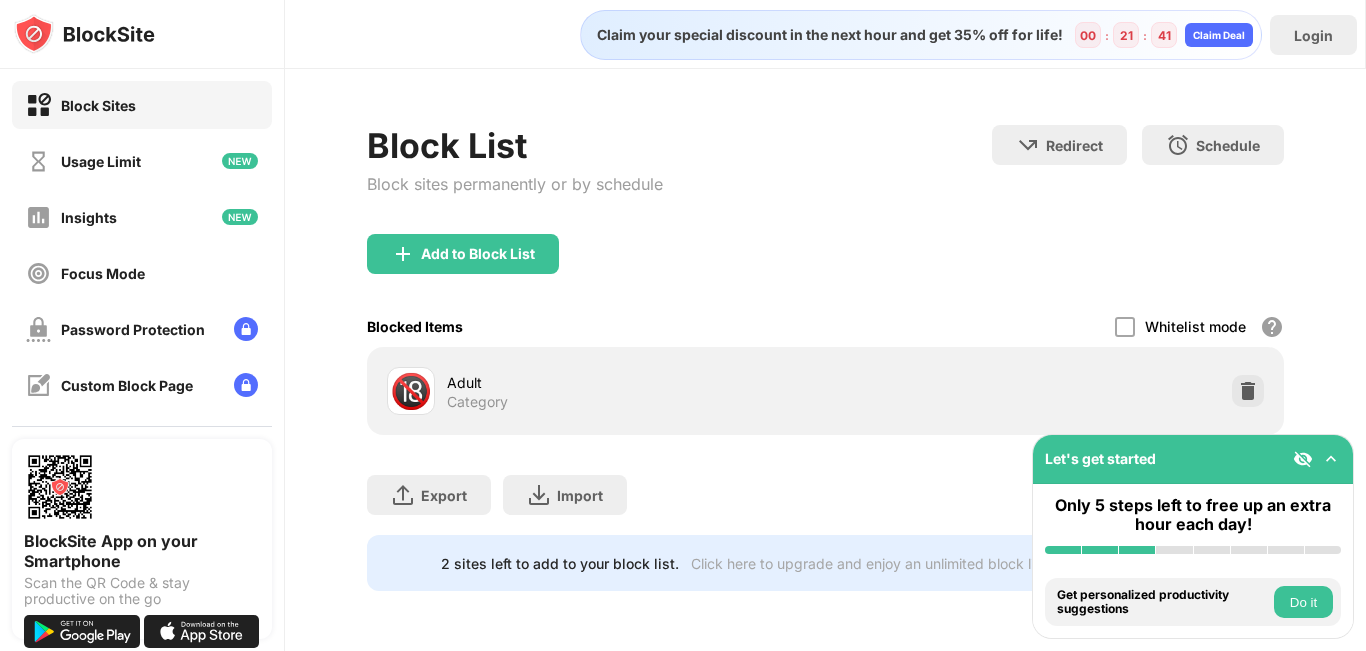 click on "Block Sites" at bounding box center (142, 105) 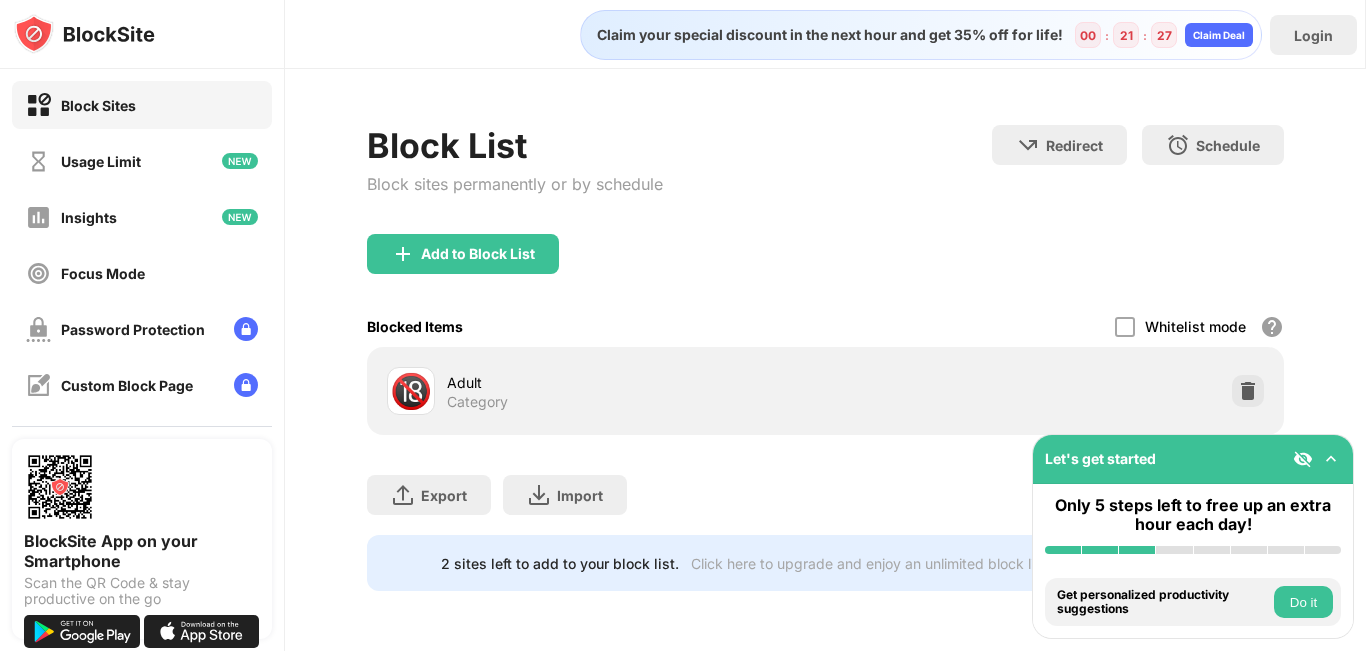 click on "Add to Block List" at bounding box center (825, 270) 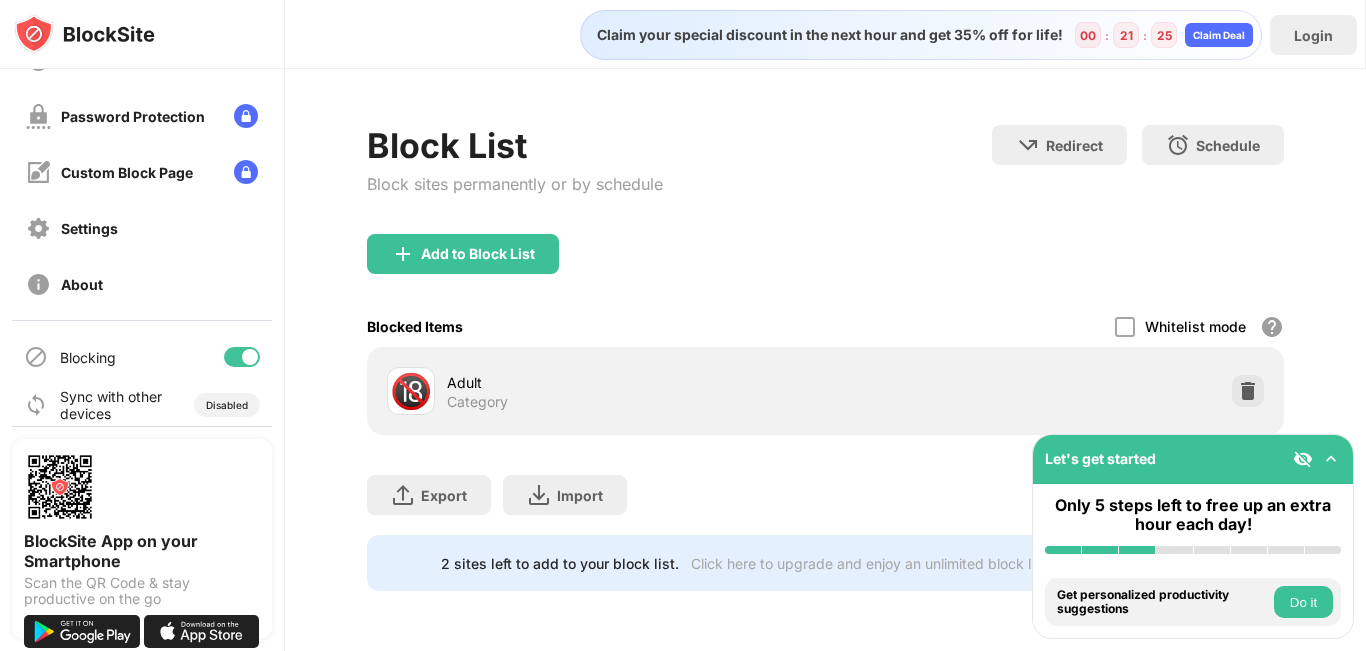 scroll, scrollTop: 0, scrollLeft: 0, axis: both 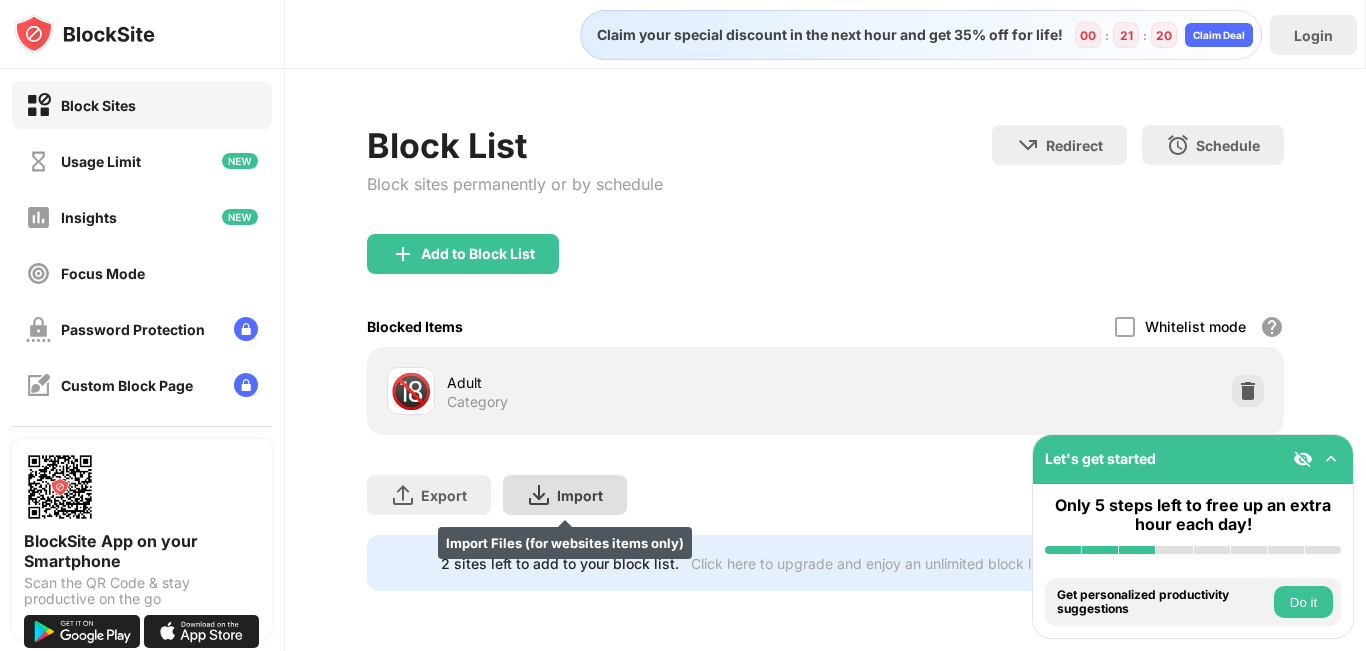 click on "Import" at bounding box center [580, 495] 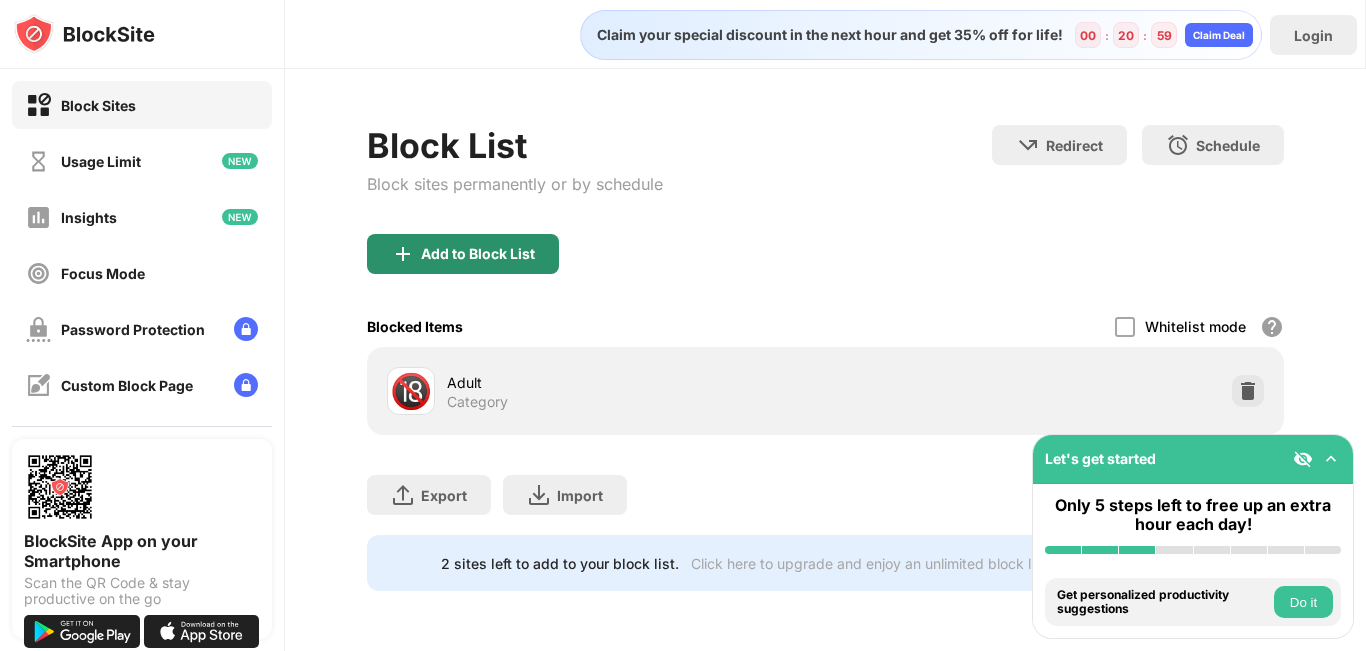 click on "Add to Block List" at bounding box center [463, 254] 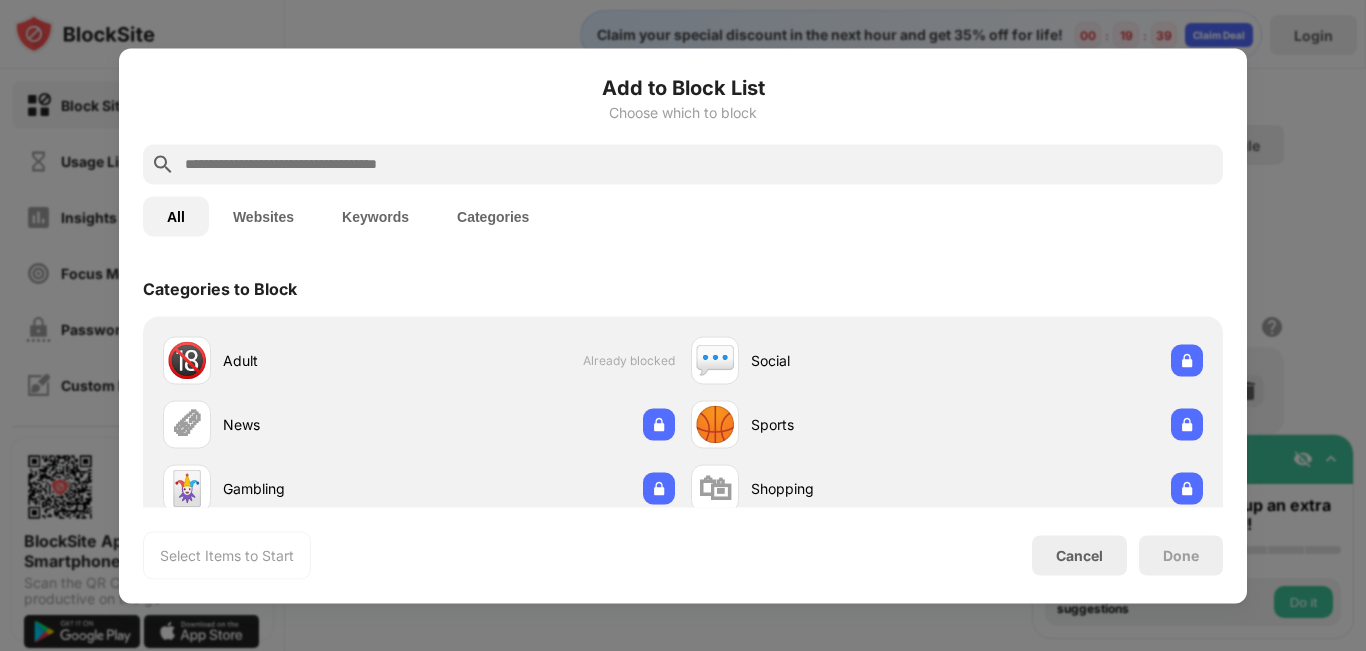 click on "Keywords" at bounding box center [375, 216] 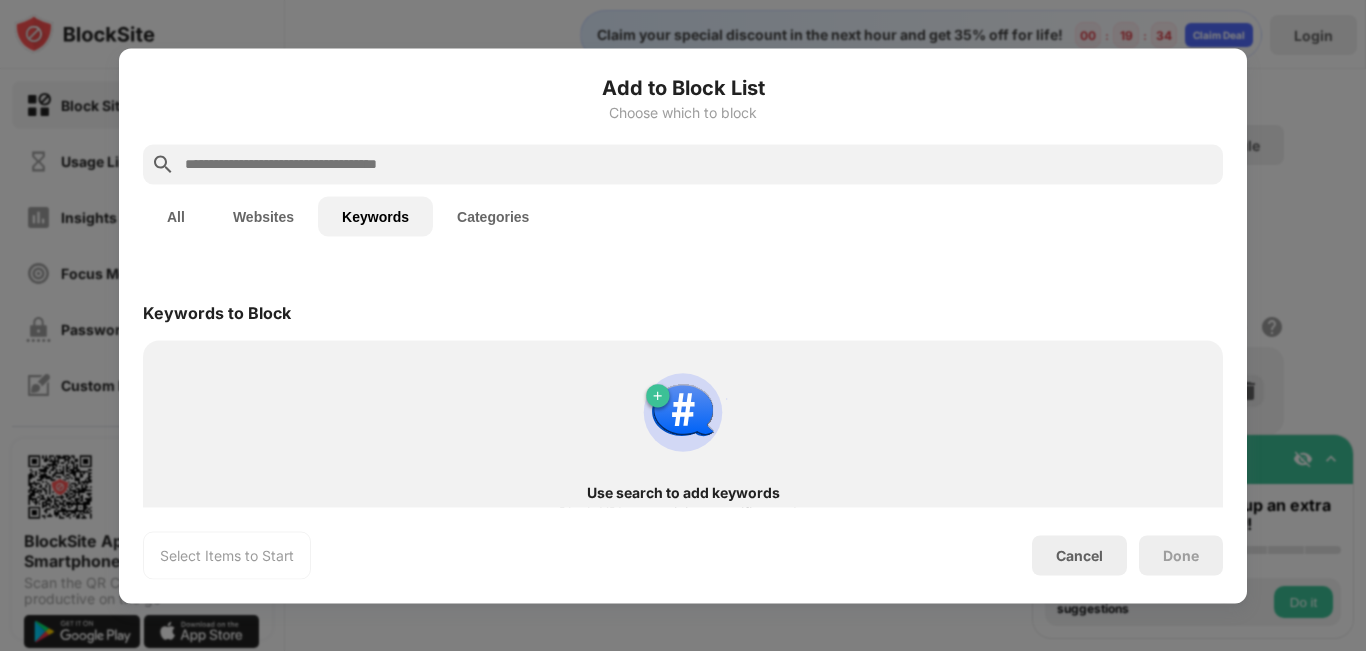 click on "Categories" at bounding box center (493, 216) 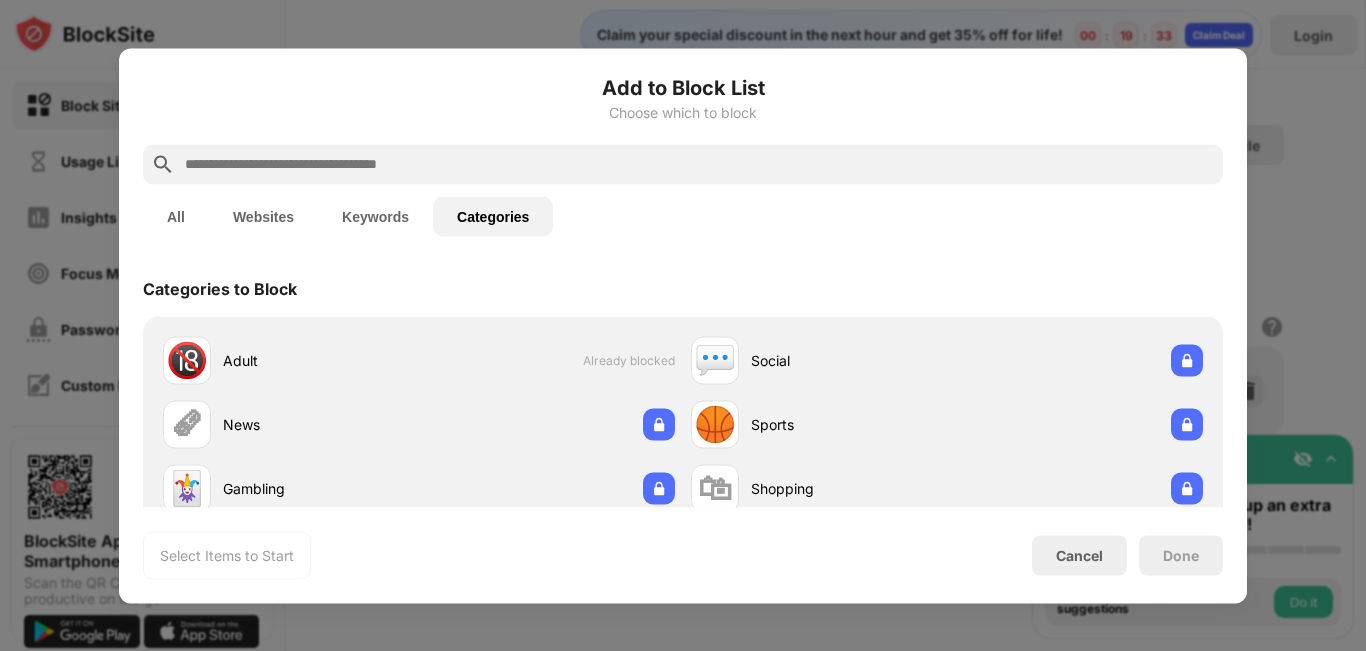 click on "Keywords" at bounding box center (375, 216) 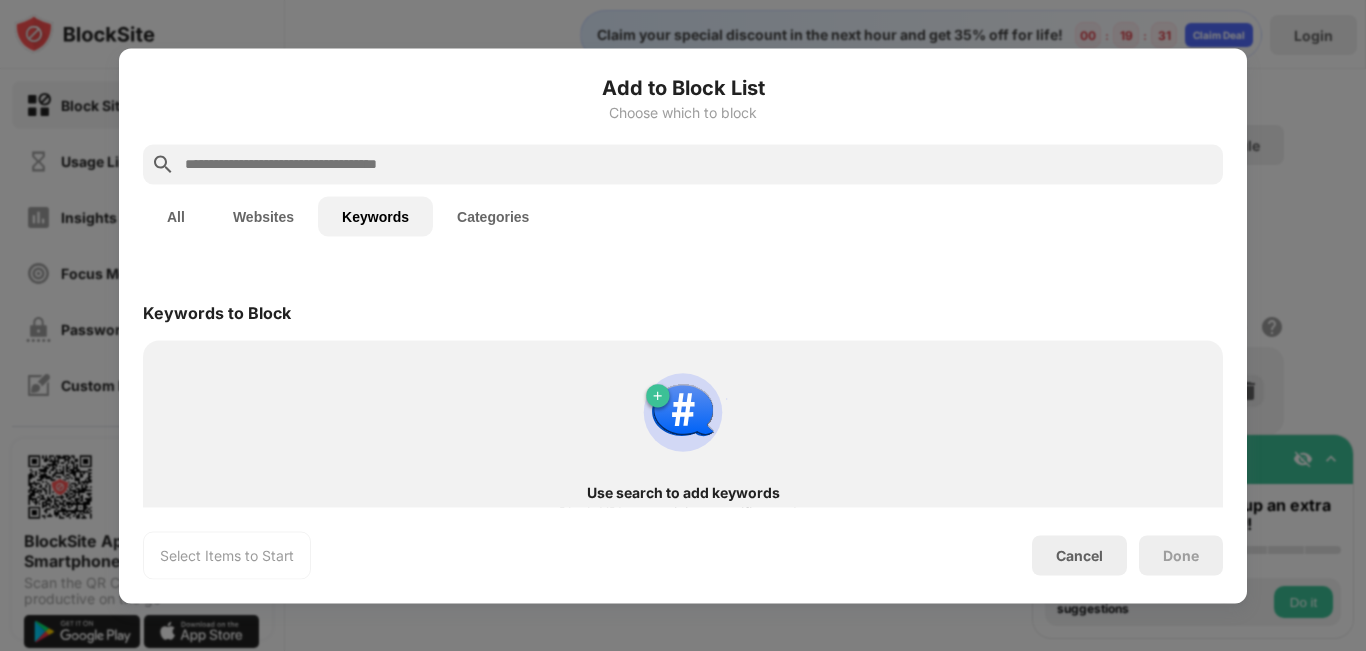click at bounding box center [683, 325] 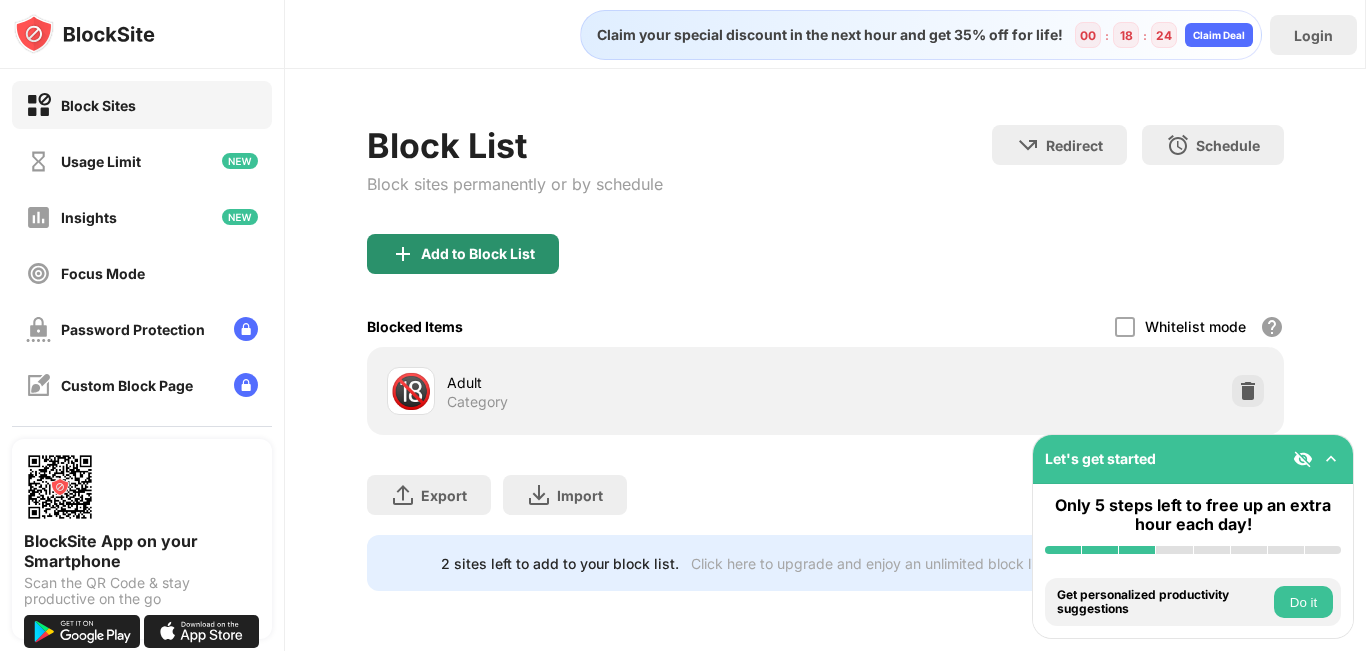 click on "Add to Block List" at bounding box center [463, 254] 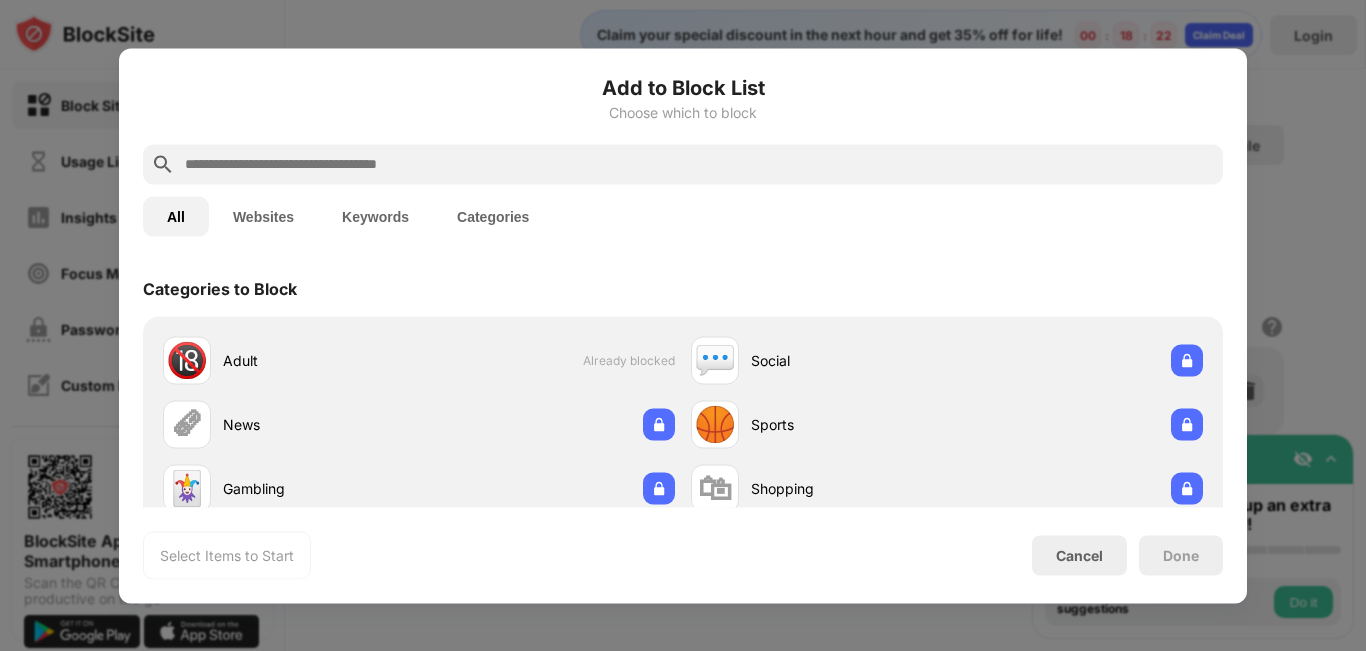 click at bounding box center (699, 164) 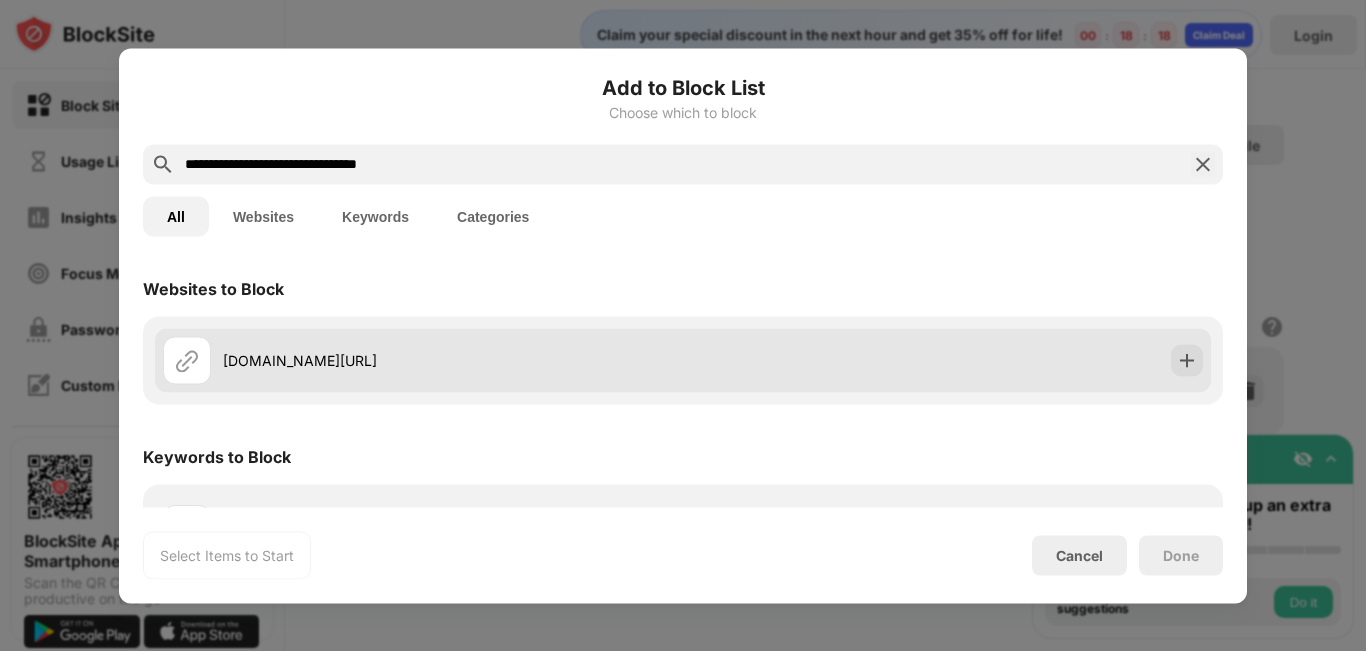type on "**********" 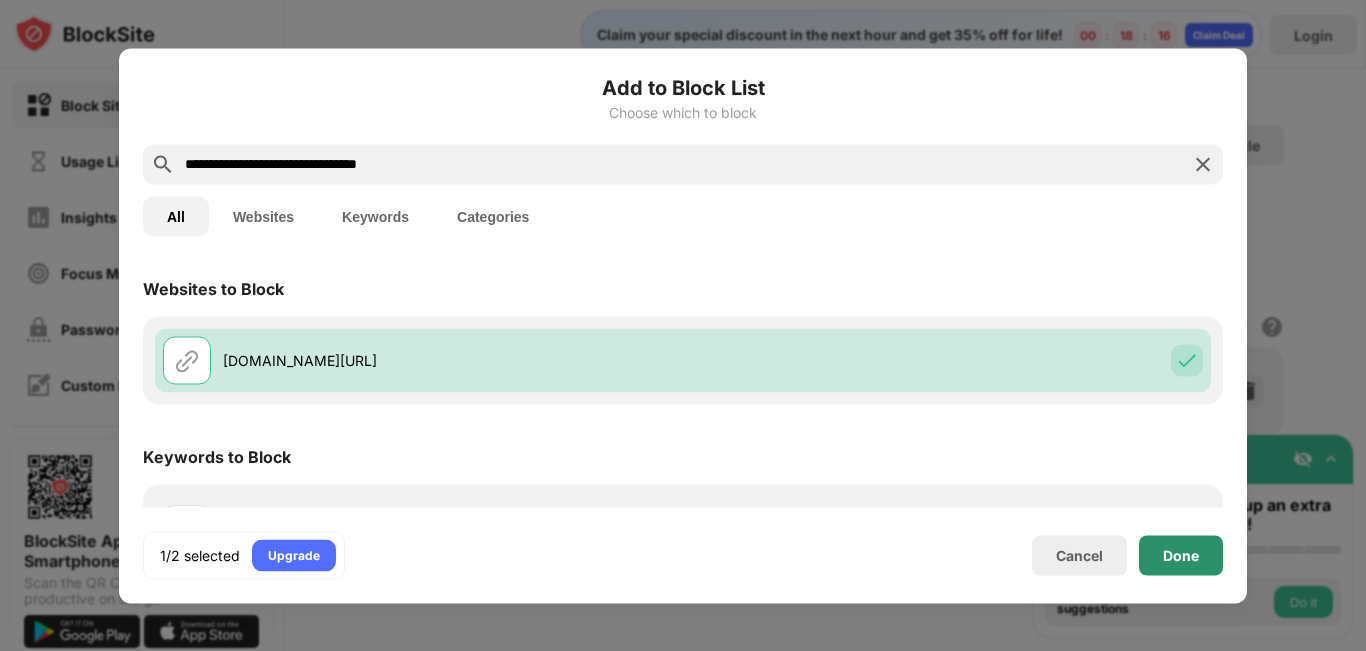 click on "Done" at bounding box center (1181, 555) 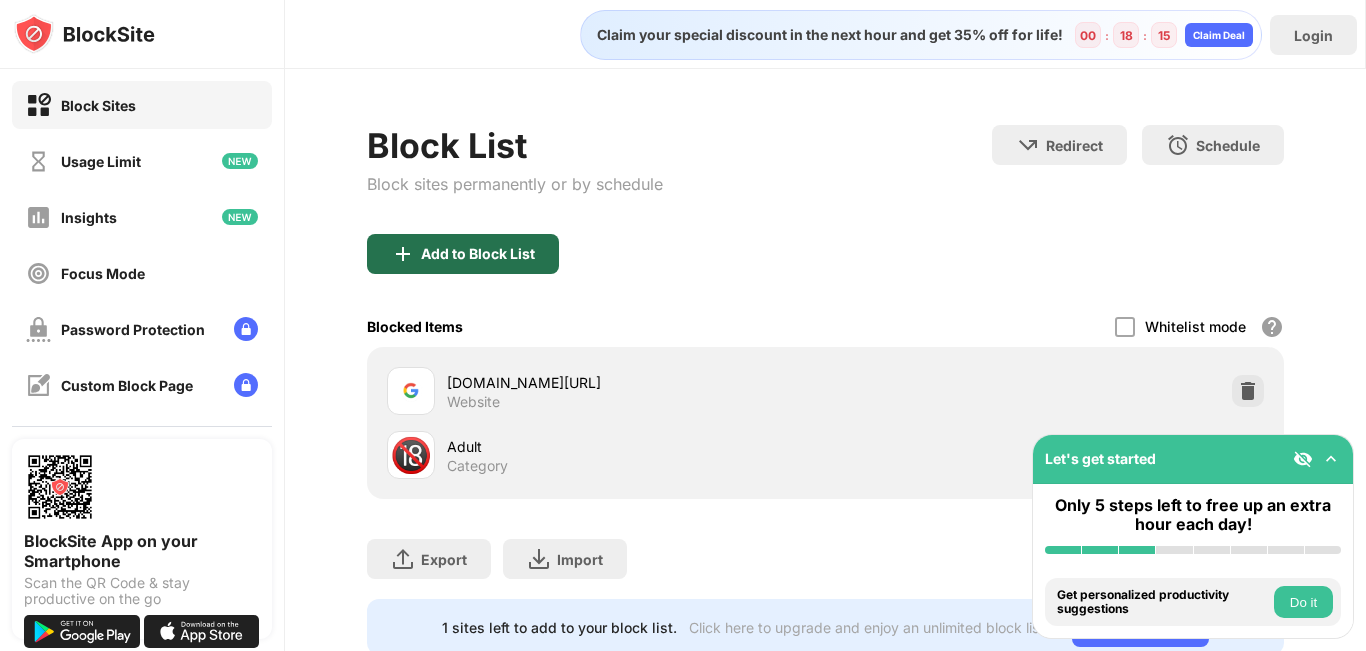 click on "Add to Block List" at bounding box center (463, 254) 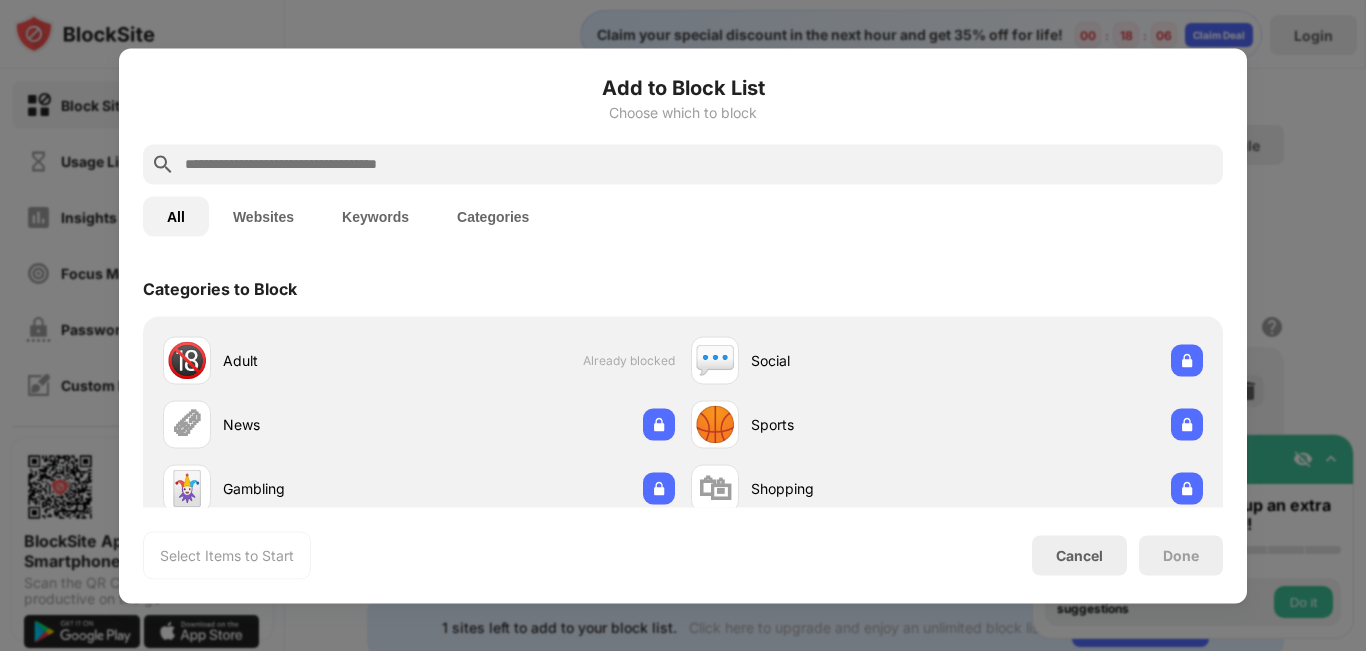click at bounding box center [699, 164] 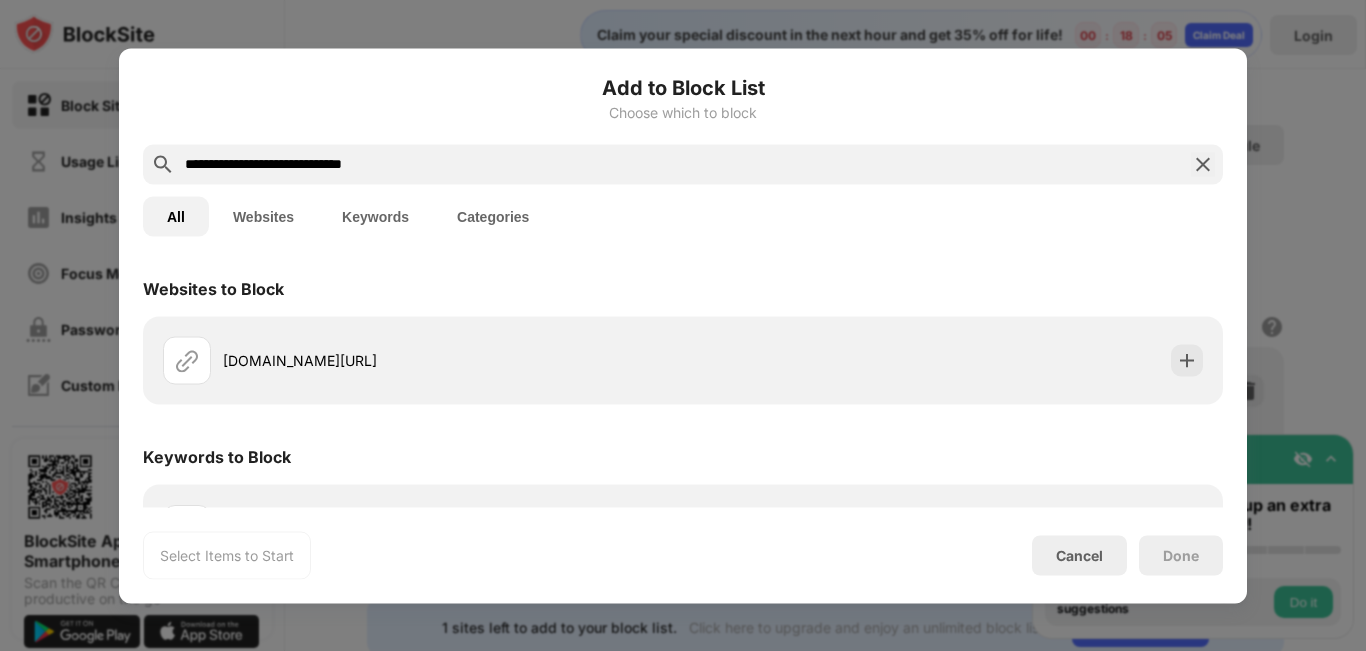 type on "**********" 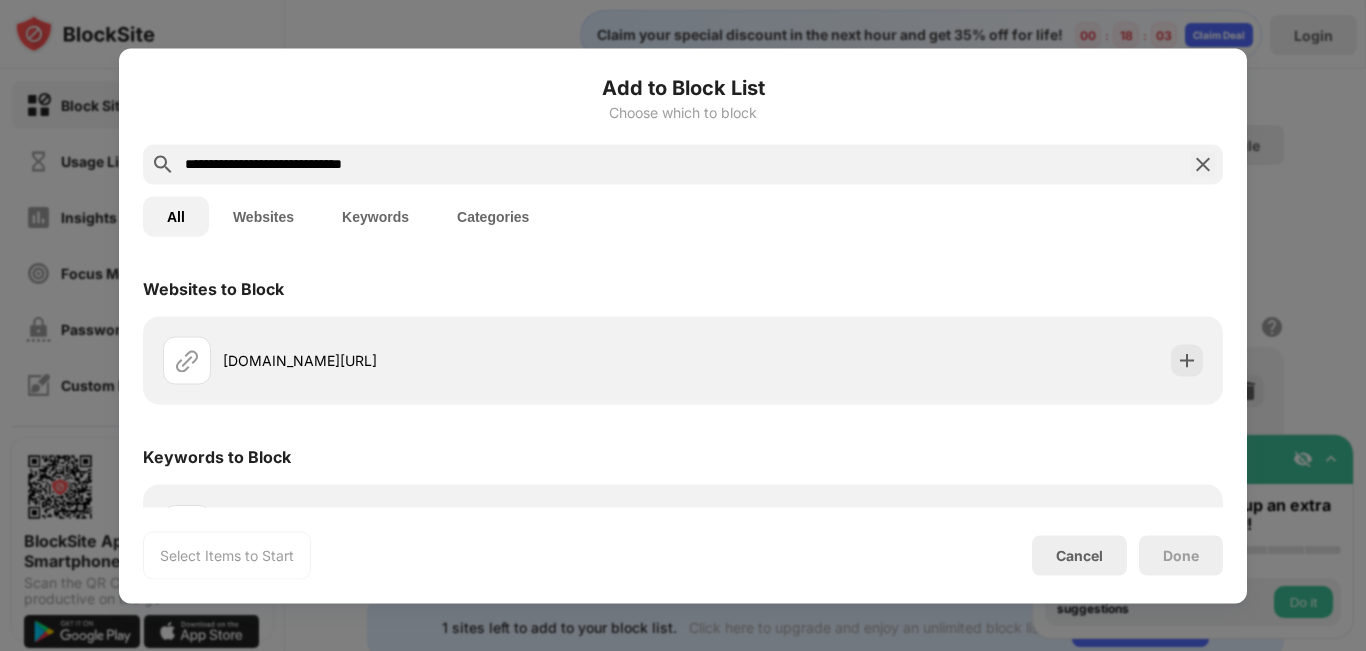 click on "Done" at bounding box center [1181, 555] 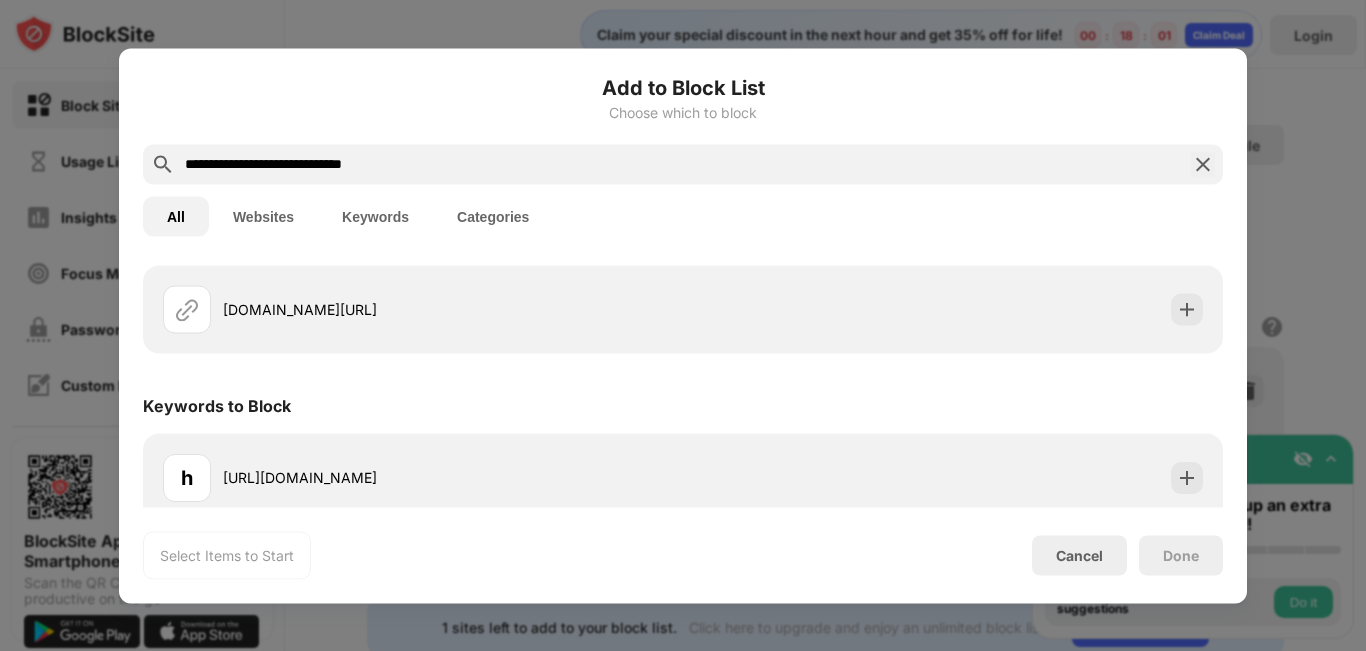 scroll, scrollTop: 65, scrollLeft: 0, axis: vertical 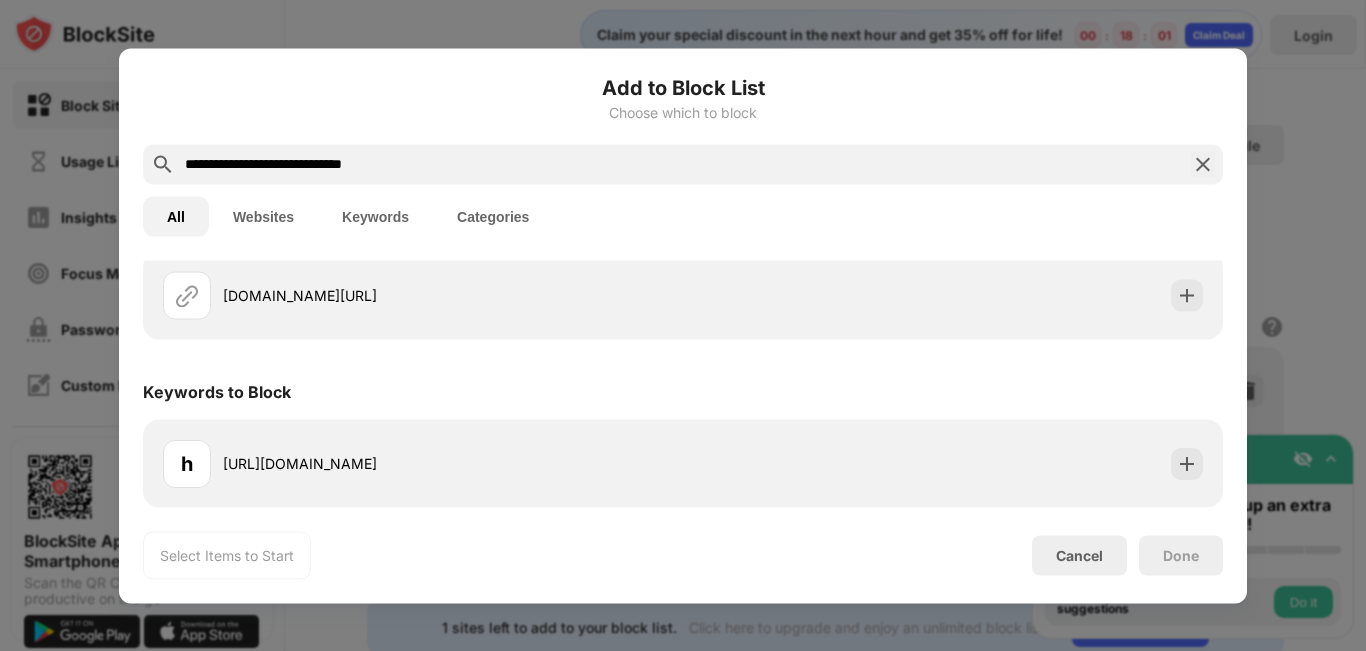 click on "**********" at bounding box center (683, 164) 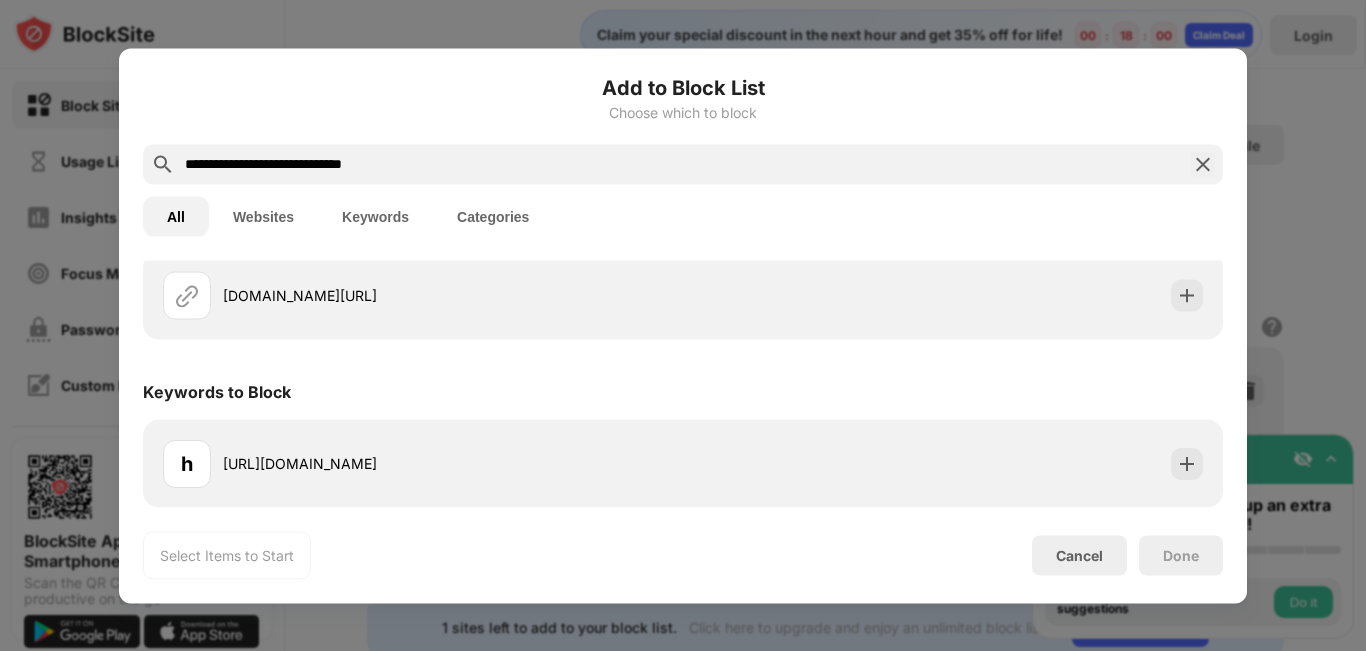 click at bounding box center [1203, 164] 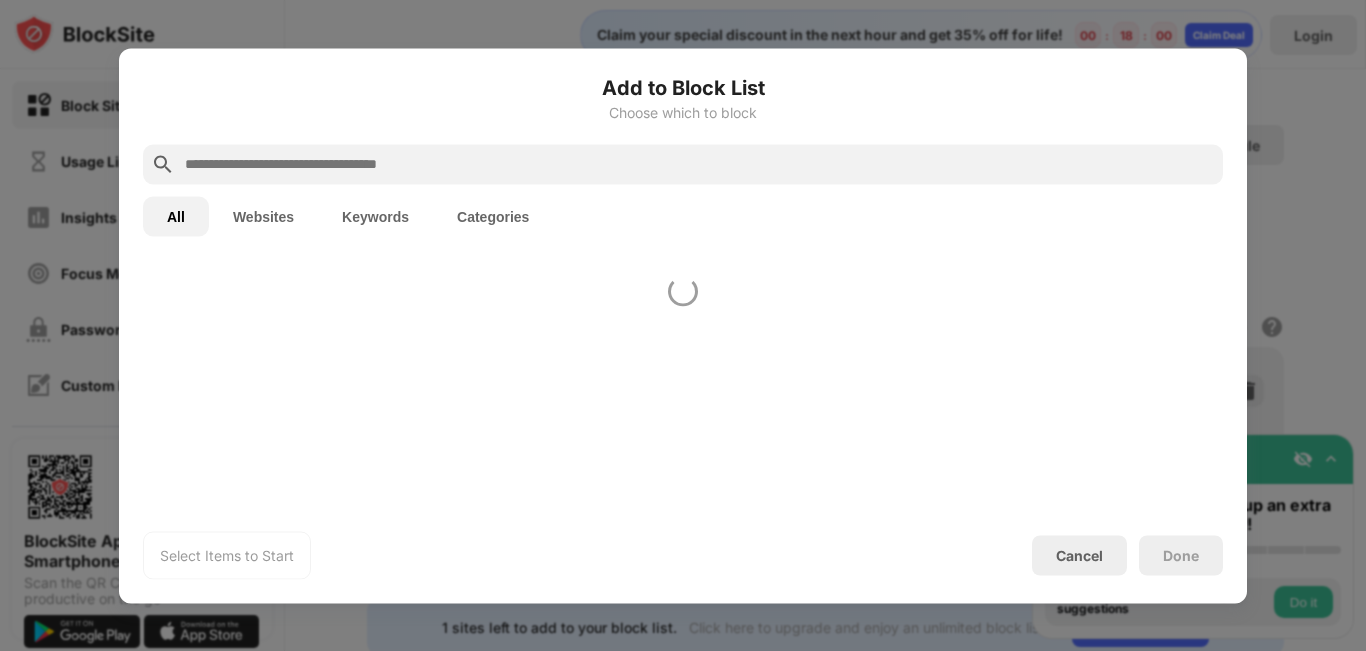 scroll, scrollTop: 0, scrollLeft: 0, axis: both 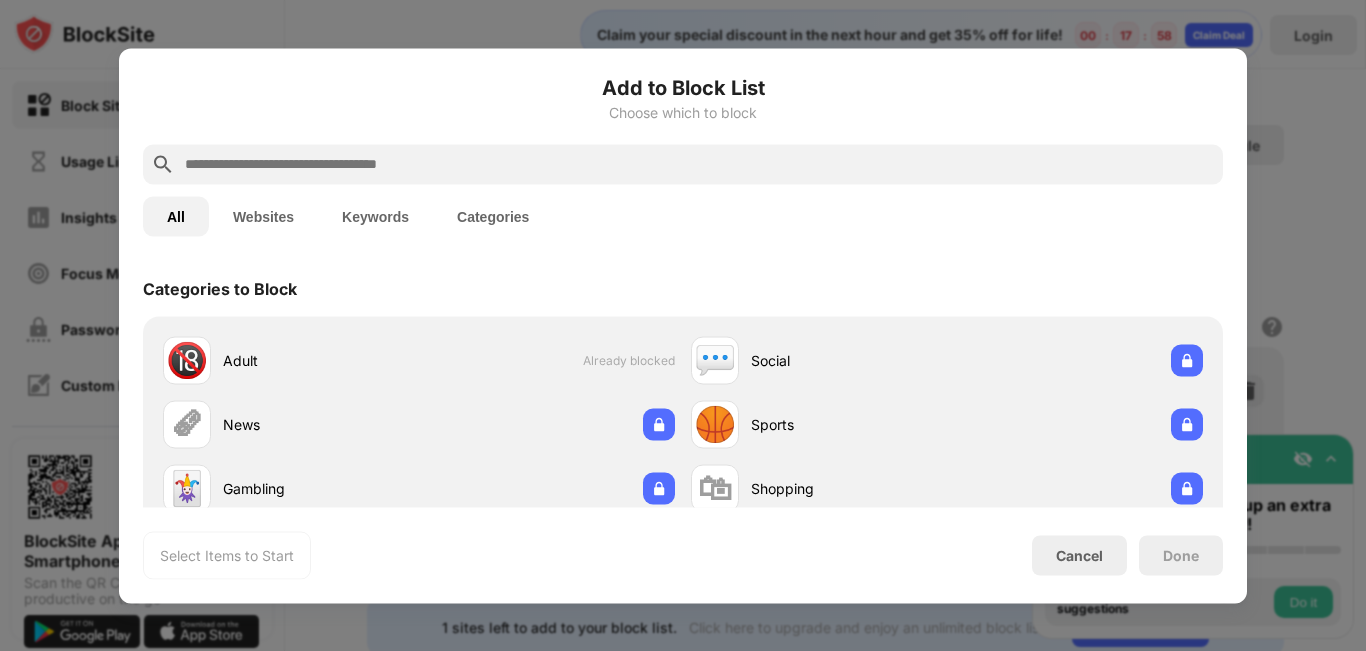 click at bounding box center [683, 325] 